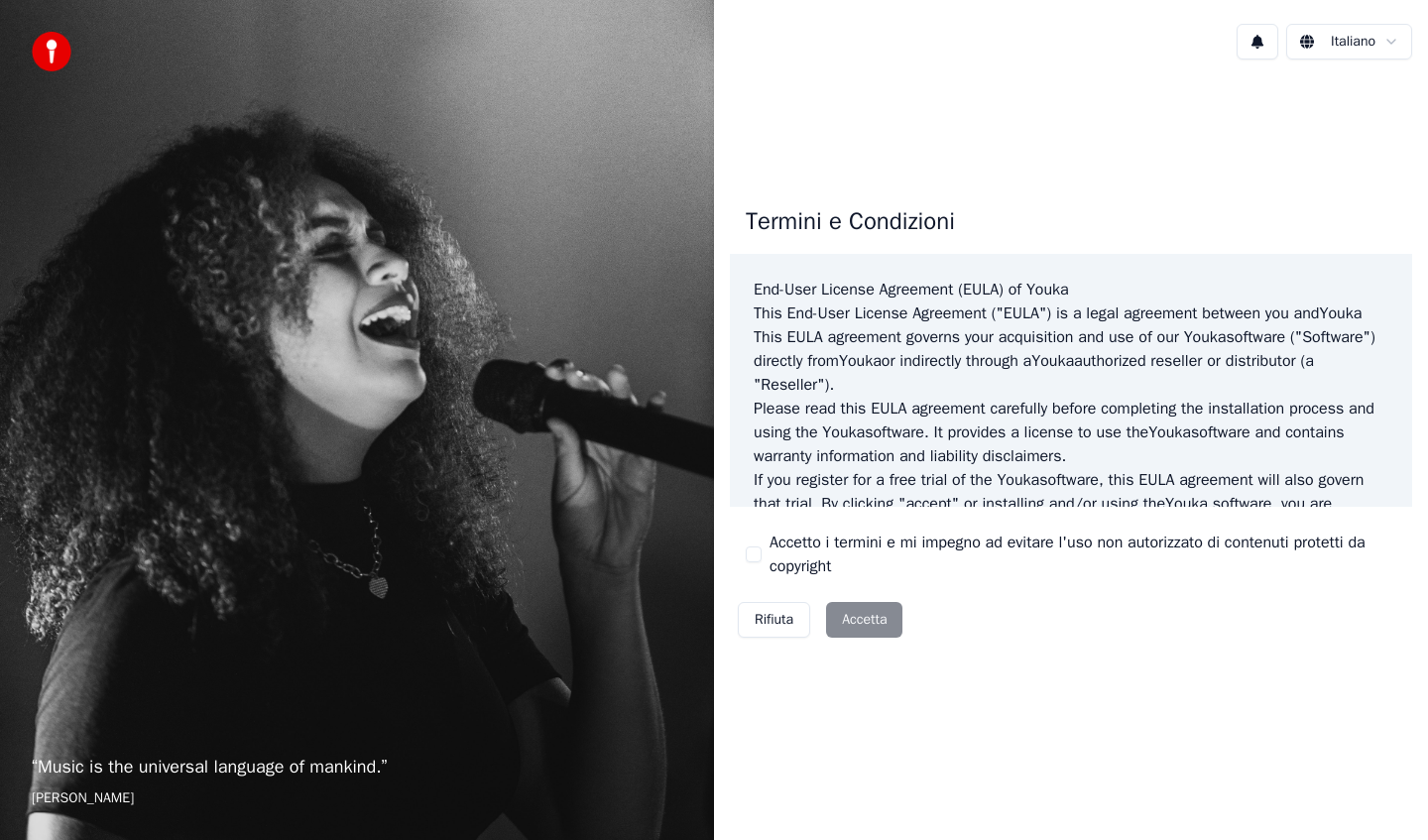 scroll, scrollTop: 0, scrollLeft: 0, axis: both 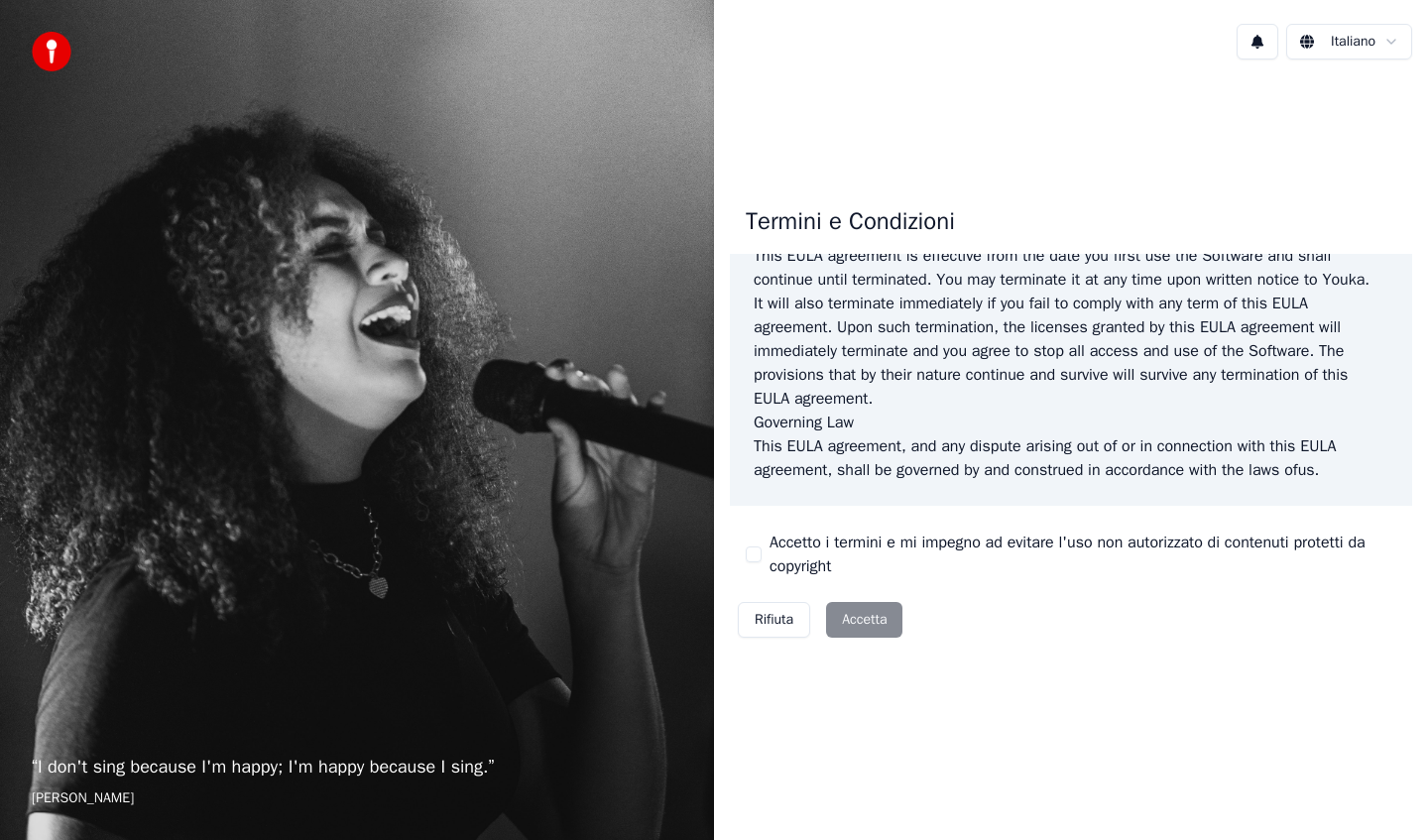 click on "Rifiuta Accetta" at bounding box center [820, 620] 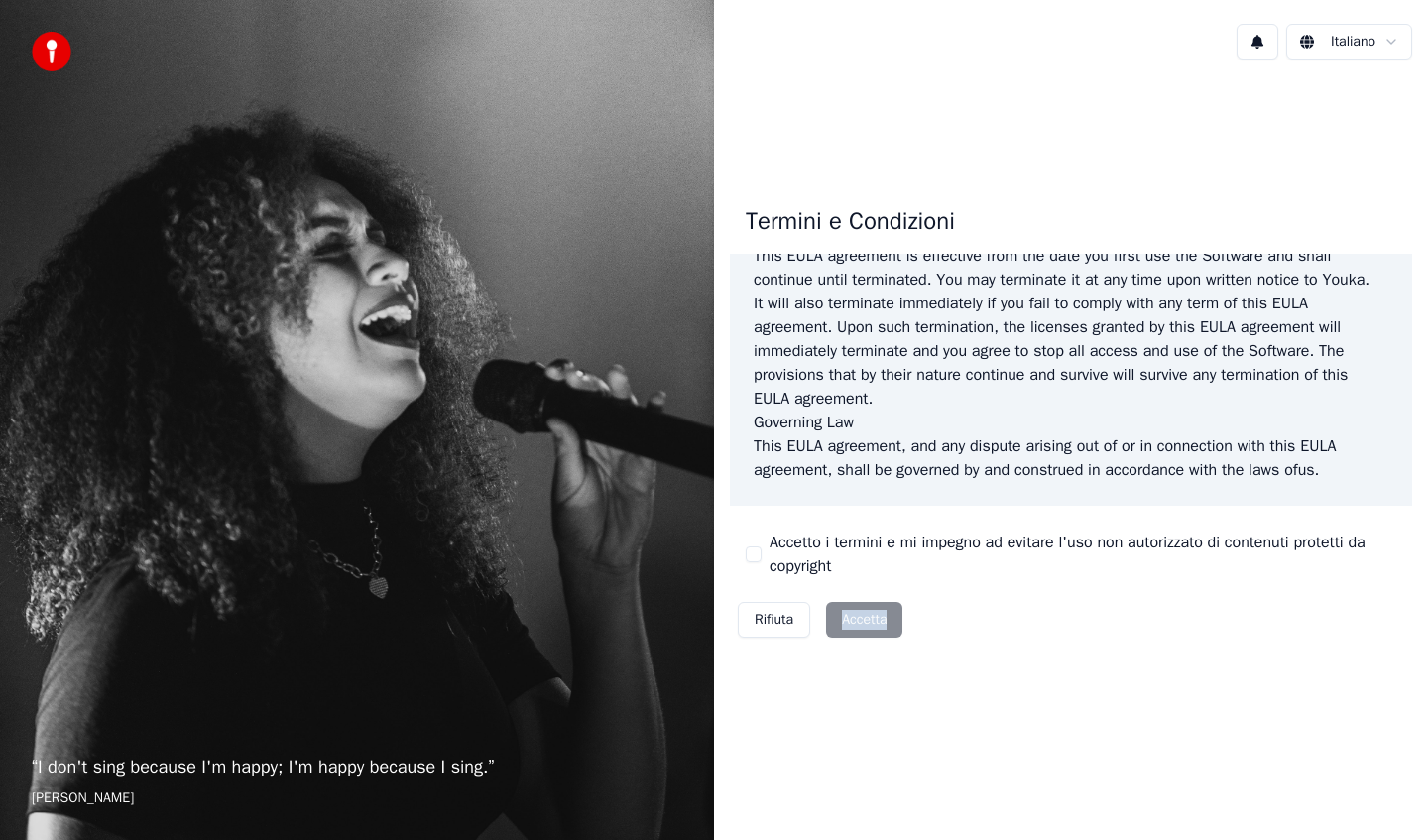 click on "Rifiuta Accetta" at bounding box center (820, 620) 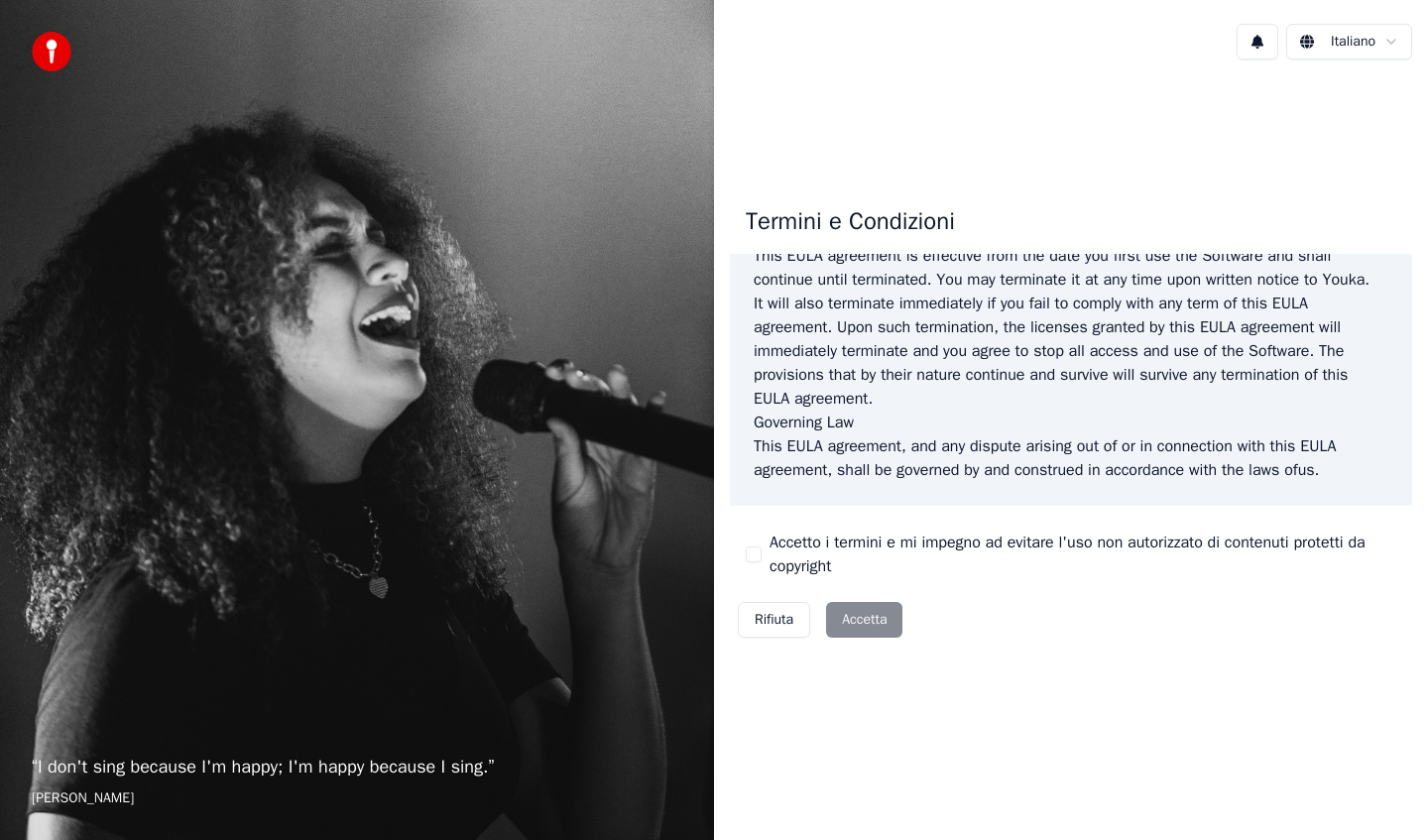 scroll, scrollTop: 1199, scrollLeft: 0, axis: vertical 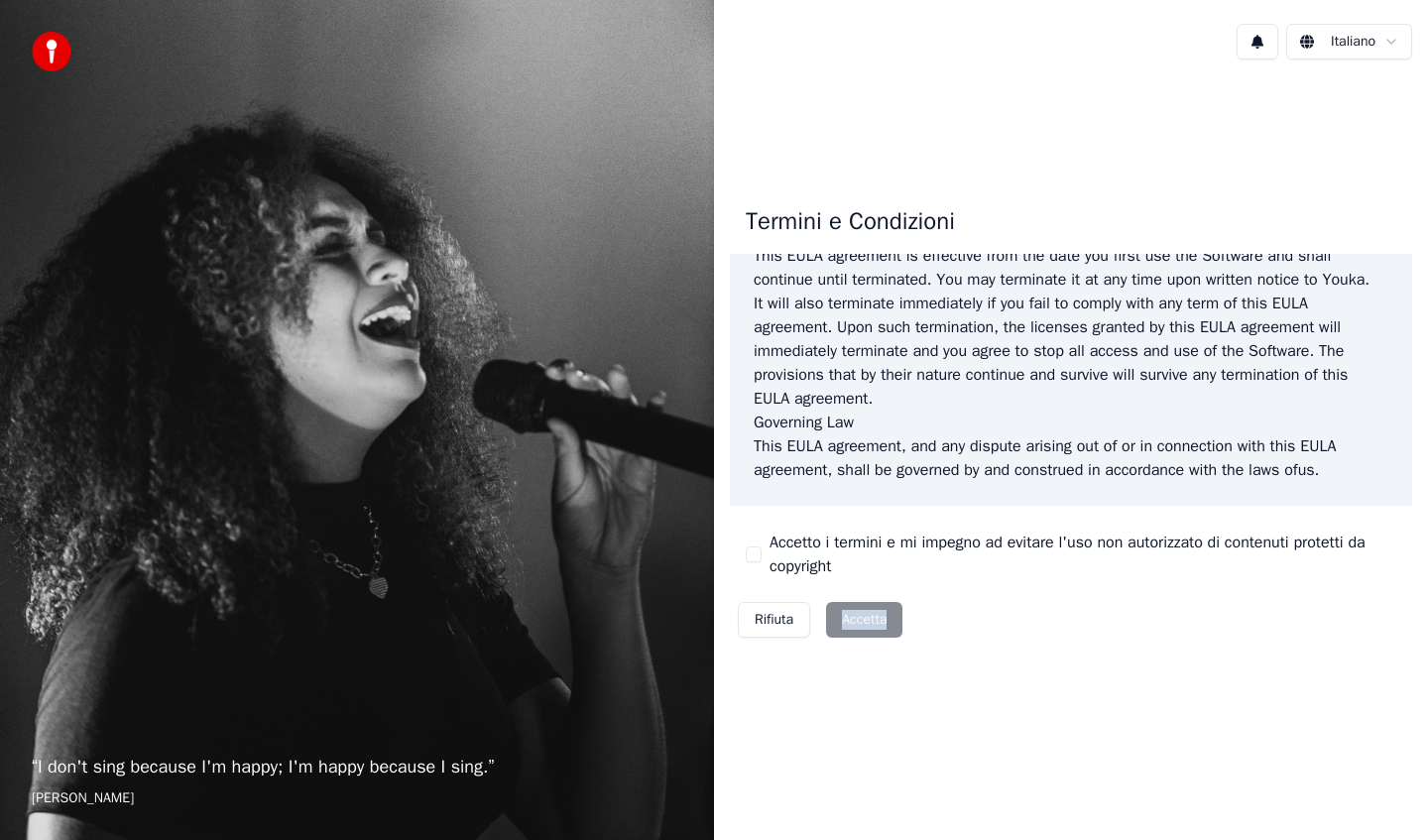 click on "Rifiuta Accetta" at bounding box center (820, 620) 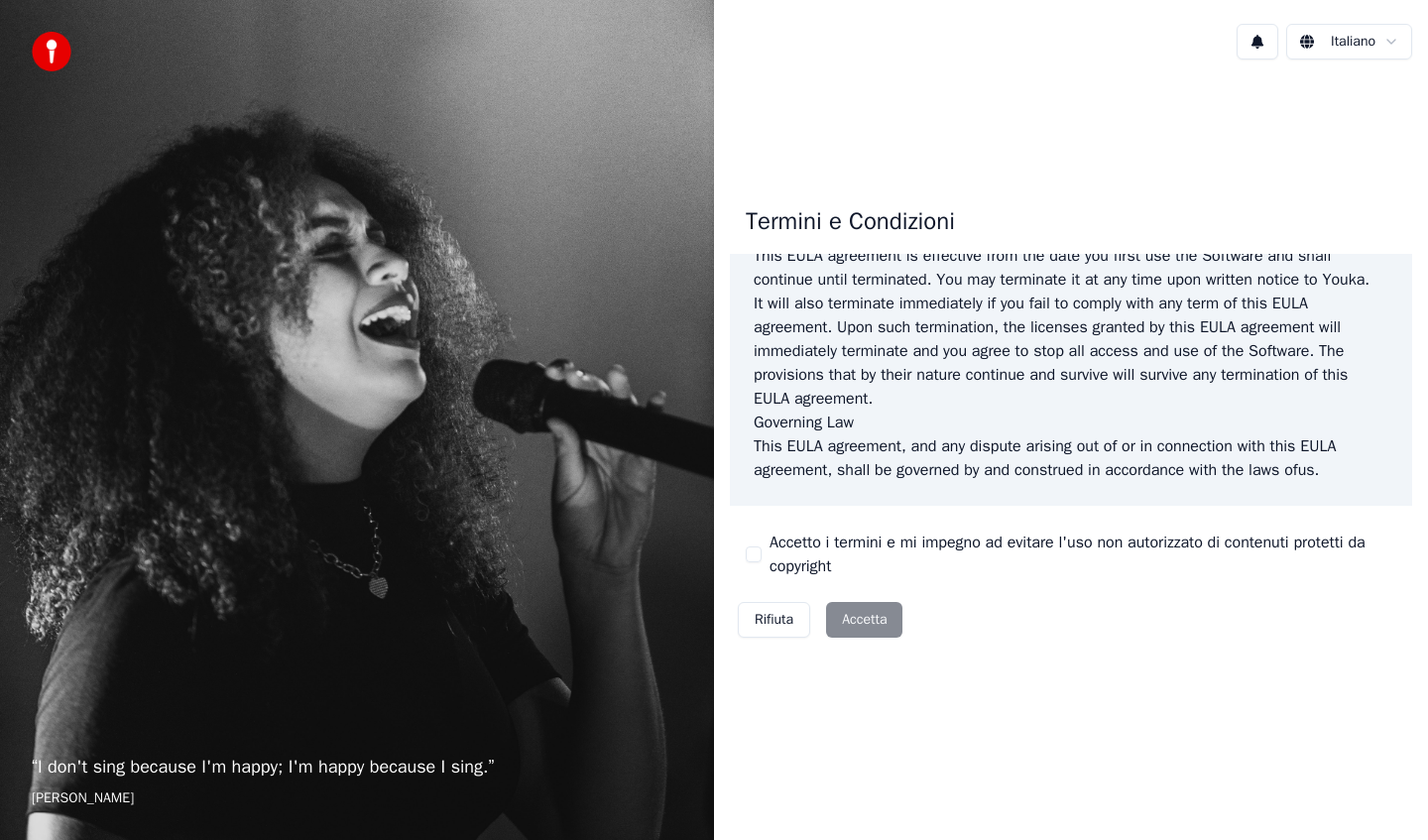 click on "“ I don't sing because I'm happy; I'm happy because I sing. ” William James Italiano Termini e Condizioni End-User License Agreement (EULA) of   Youka This End-User License Agreement ("EULA") is a legal agreement between you and  Youka This EULA agreement governs your acquisition and use of our   Youka  software ("Software") directly from  Youka  or indirectly through a  Youka  authorized reseller or distributor (a "Reseller"). Please read this EULA agreement carefully before completing the installation process and using the   Youka  software. It provides a license to use the  Youka  software and contains warranty information and liability disclaimers. If you register for a free trial of the   Youka  software, this EULA agreement will also govern that trial. By clicking "accept" or installing and/or using the  Youka   software, you are confirming your acceptance of the Software and agreeing to become bound by the terms of this EULA agreement.   Youka Youka   EULA Template  for   Youka . License Grant" at bounding box center [714, 420] 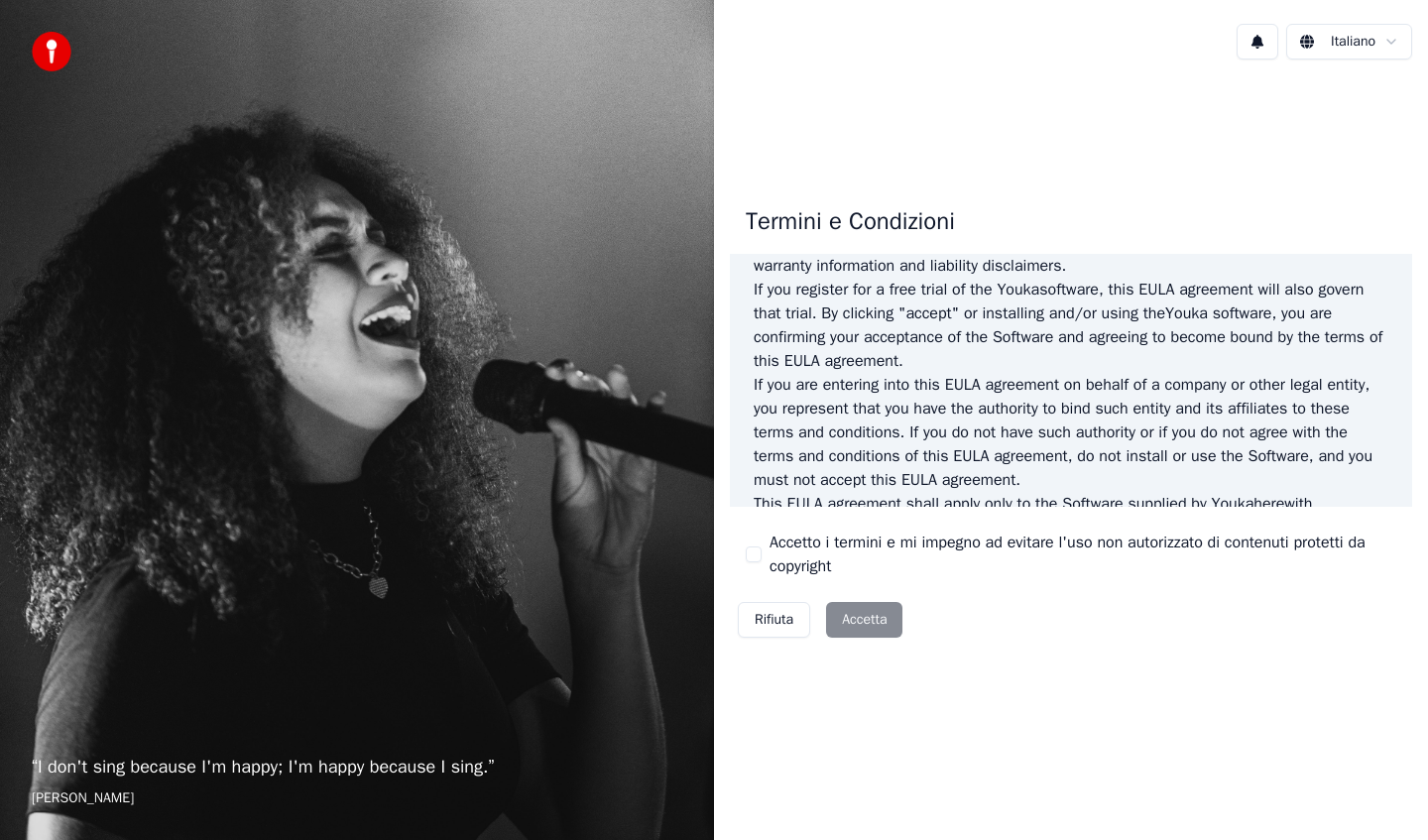 scroll, scrollTop: 0, scrollLeft: 0, axis: both 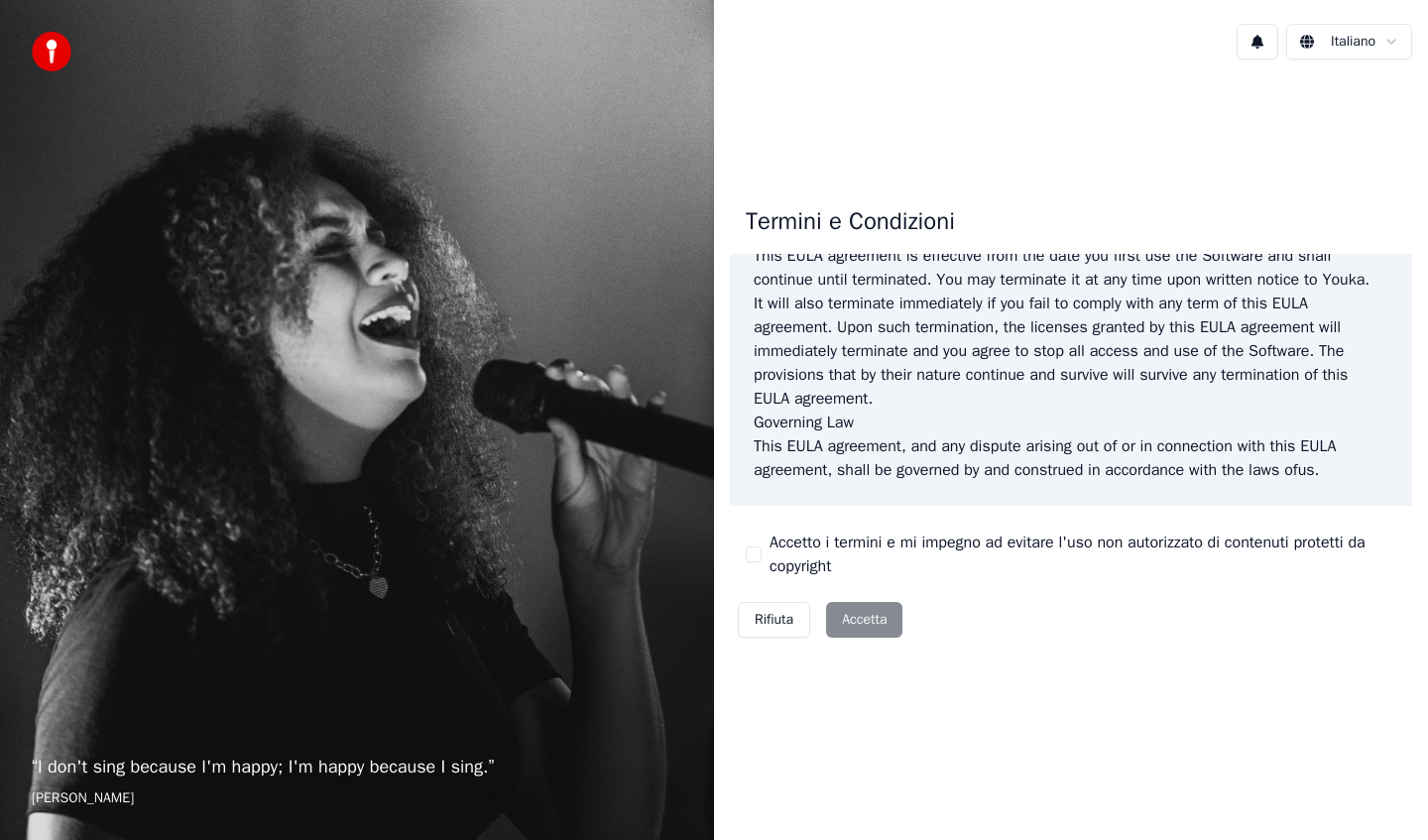click on "Rifiuta Accetta" at bounding box center (820, 620) 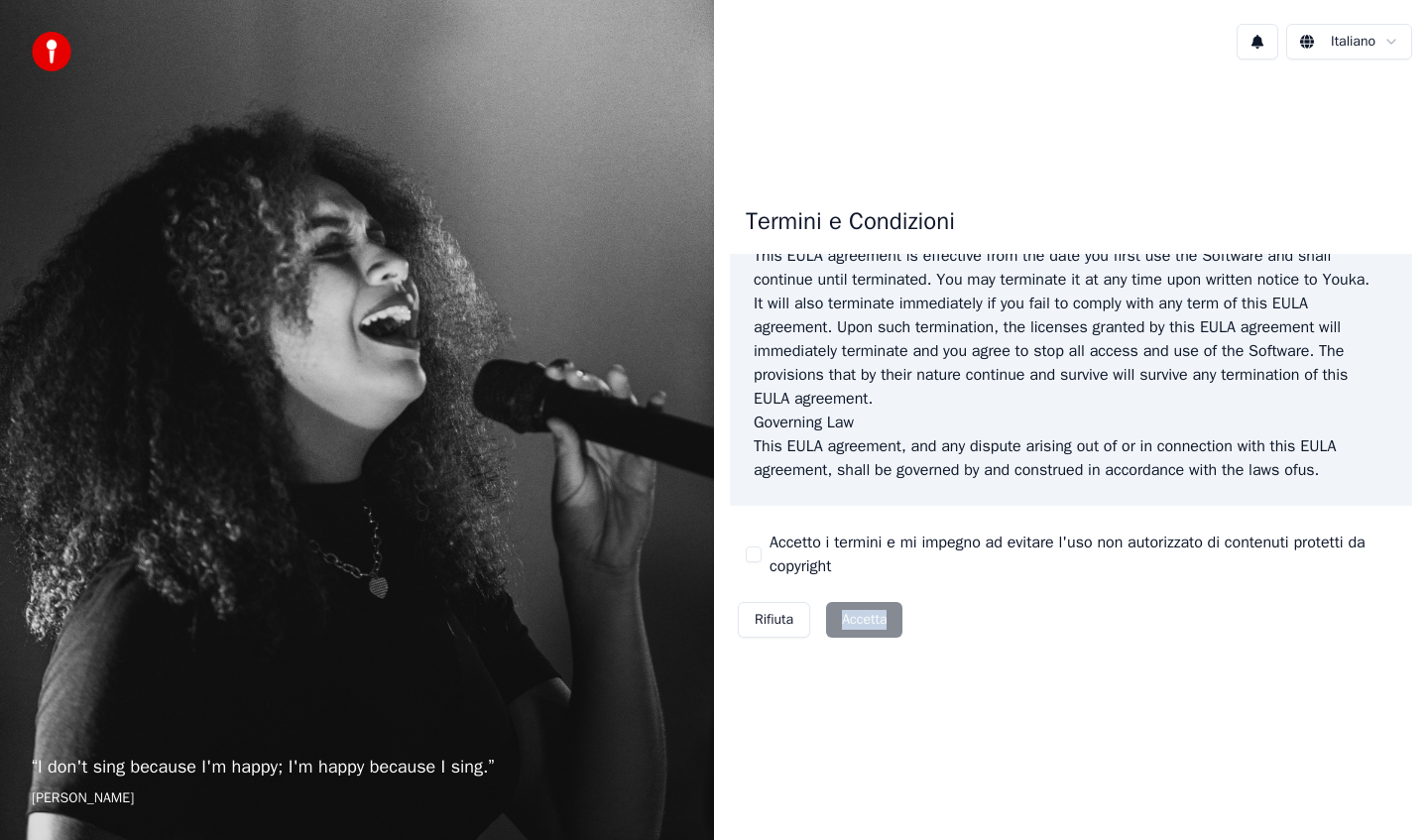 click on "Rifiuta Accetta" at bounding box center [820, 620] 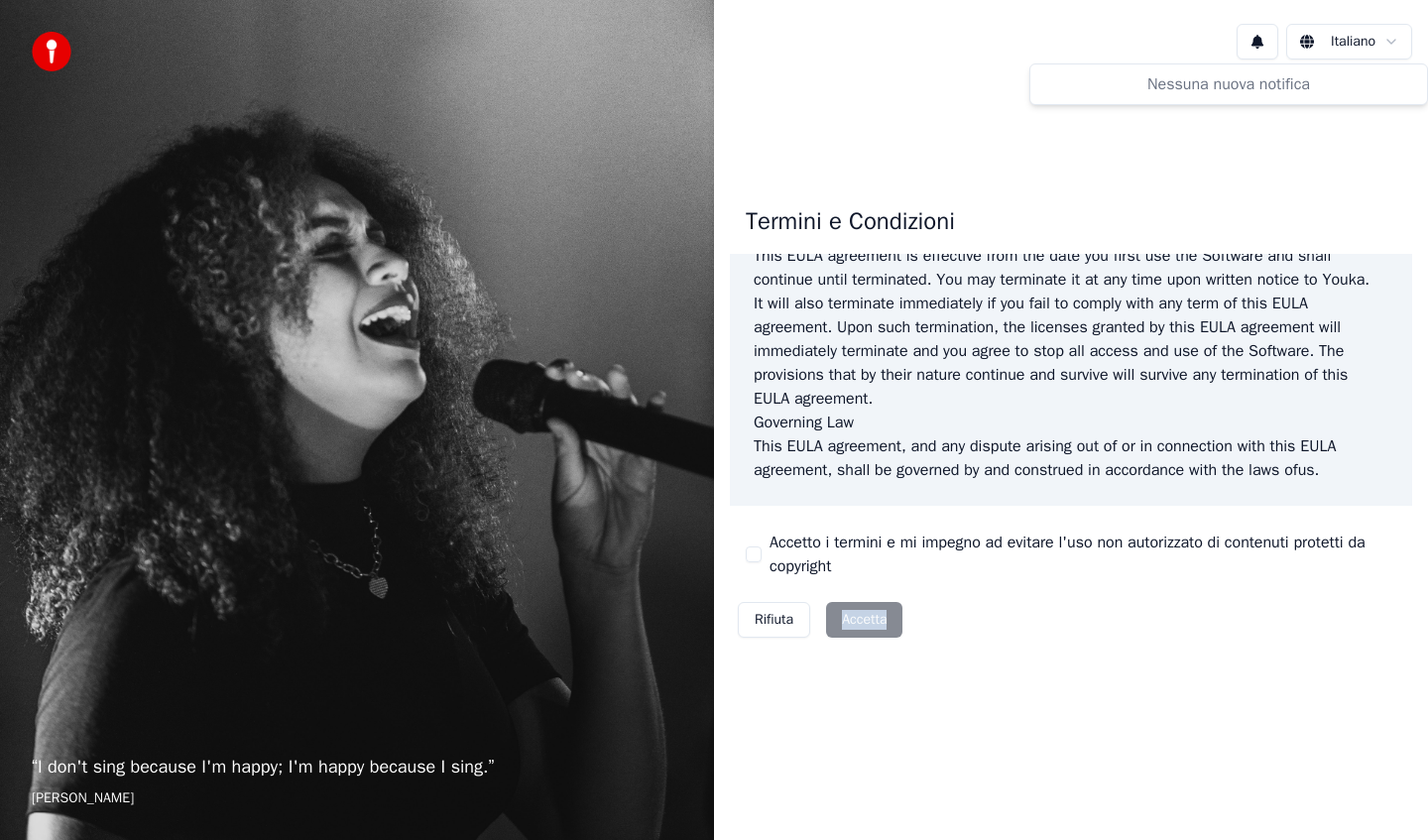 click on "Italiano" at bounding box center (1071, 42) 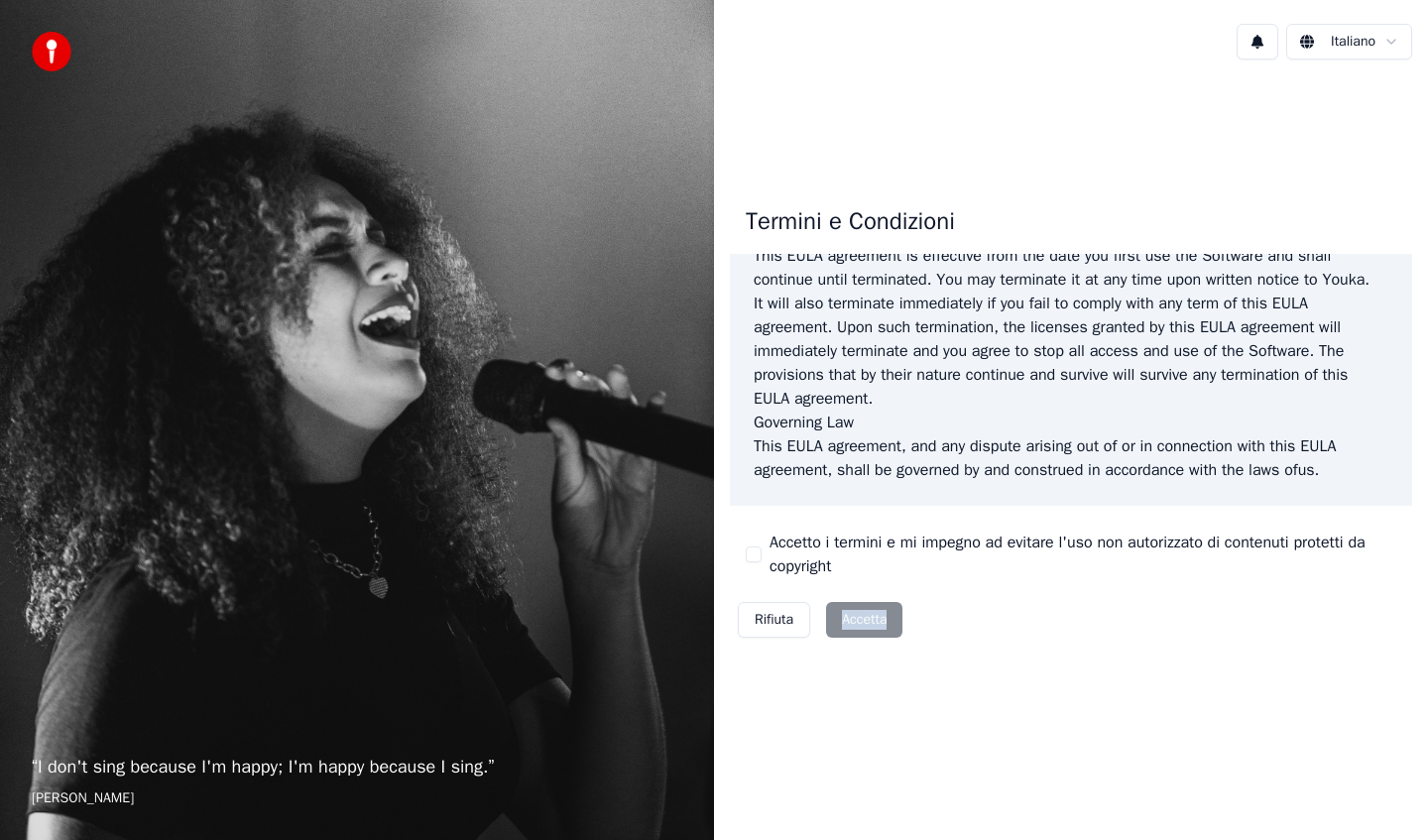 click on "Rifiuta" at bounding box center [774, 620] 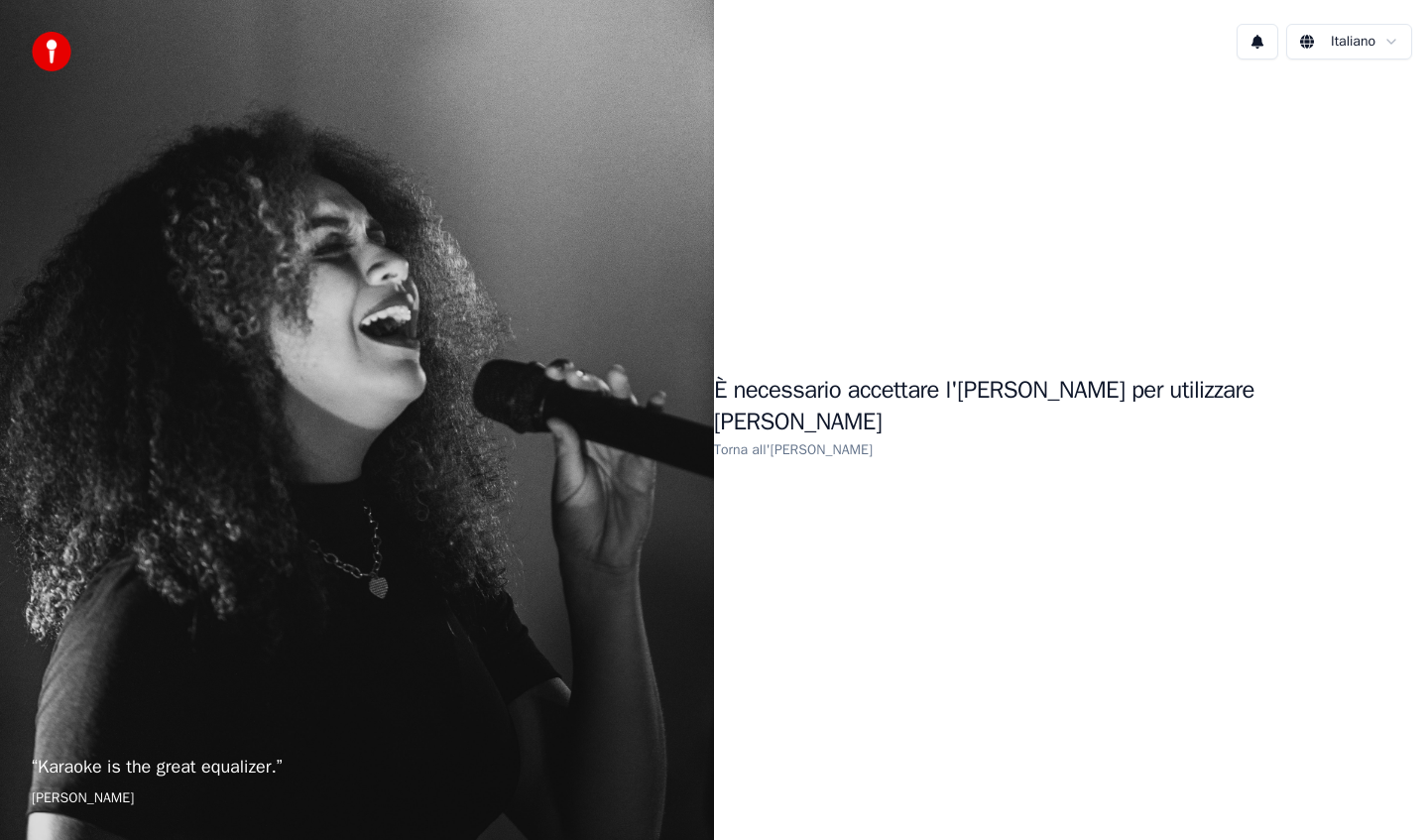 click on "Torna all'[PERSON_NAME]" at bounding box center [793, 449] 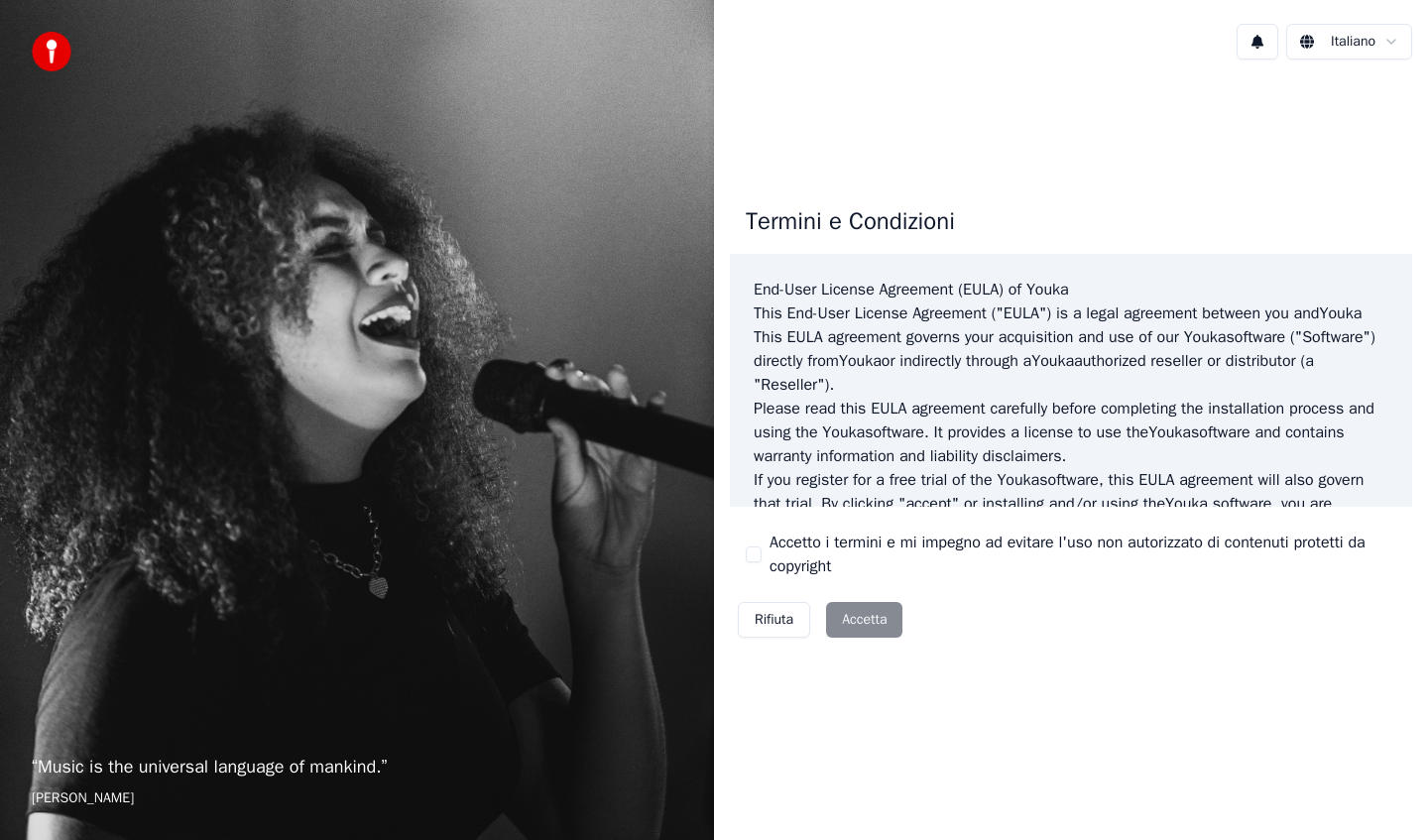 click on "Rifiuta Accetta" at bounding box center [820, 620] 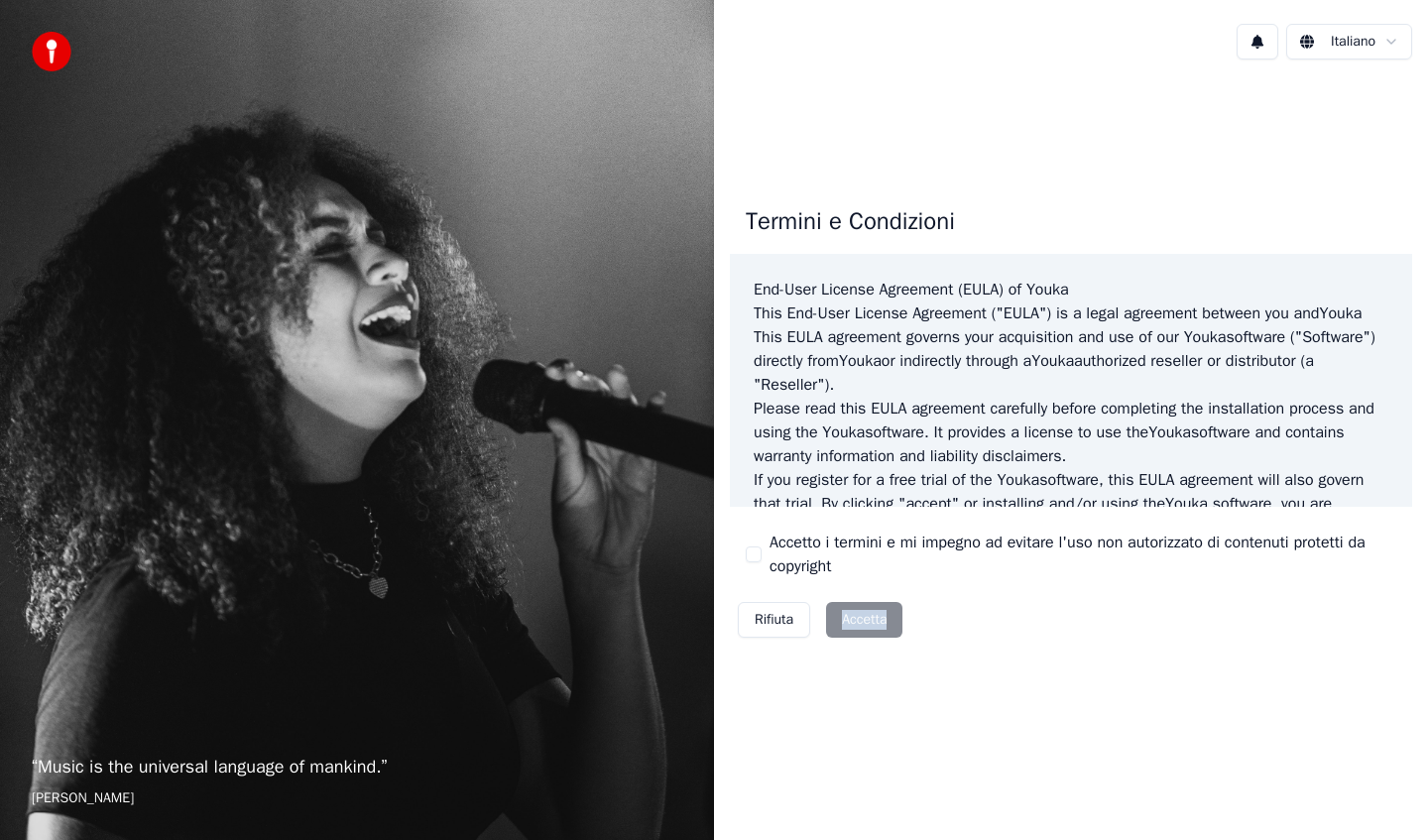 click on "Rifiuta Accetta" at bounding box center [820, 620] 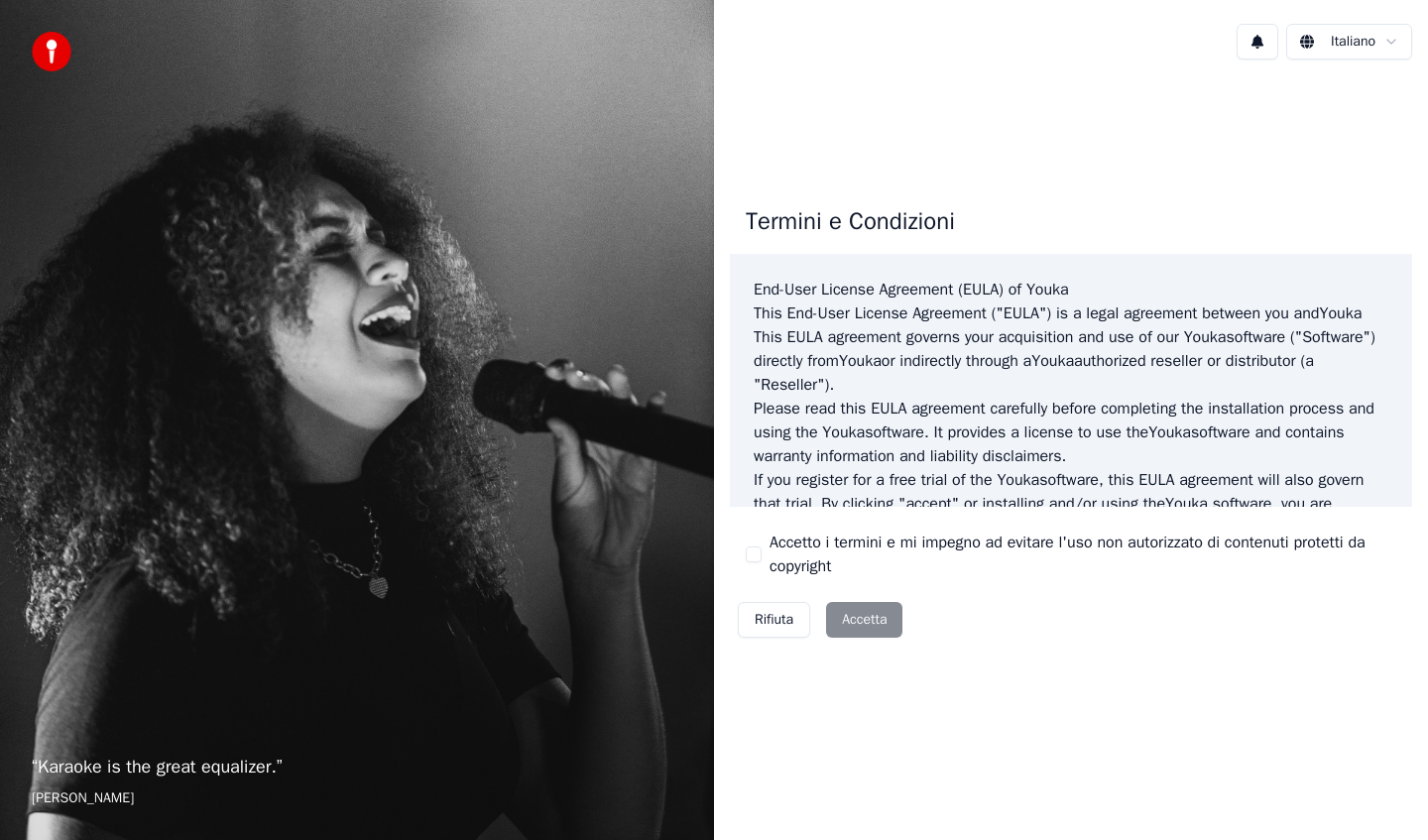 scroll, scrollTop: 0, scrollLeft: 0, axis: both 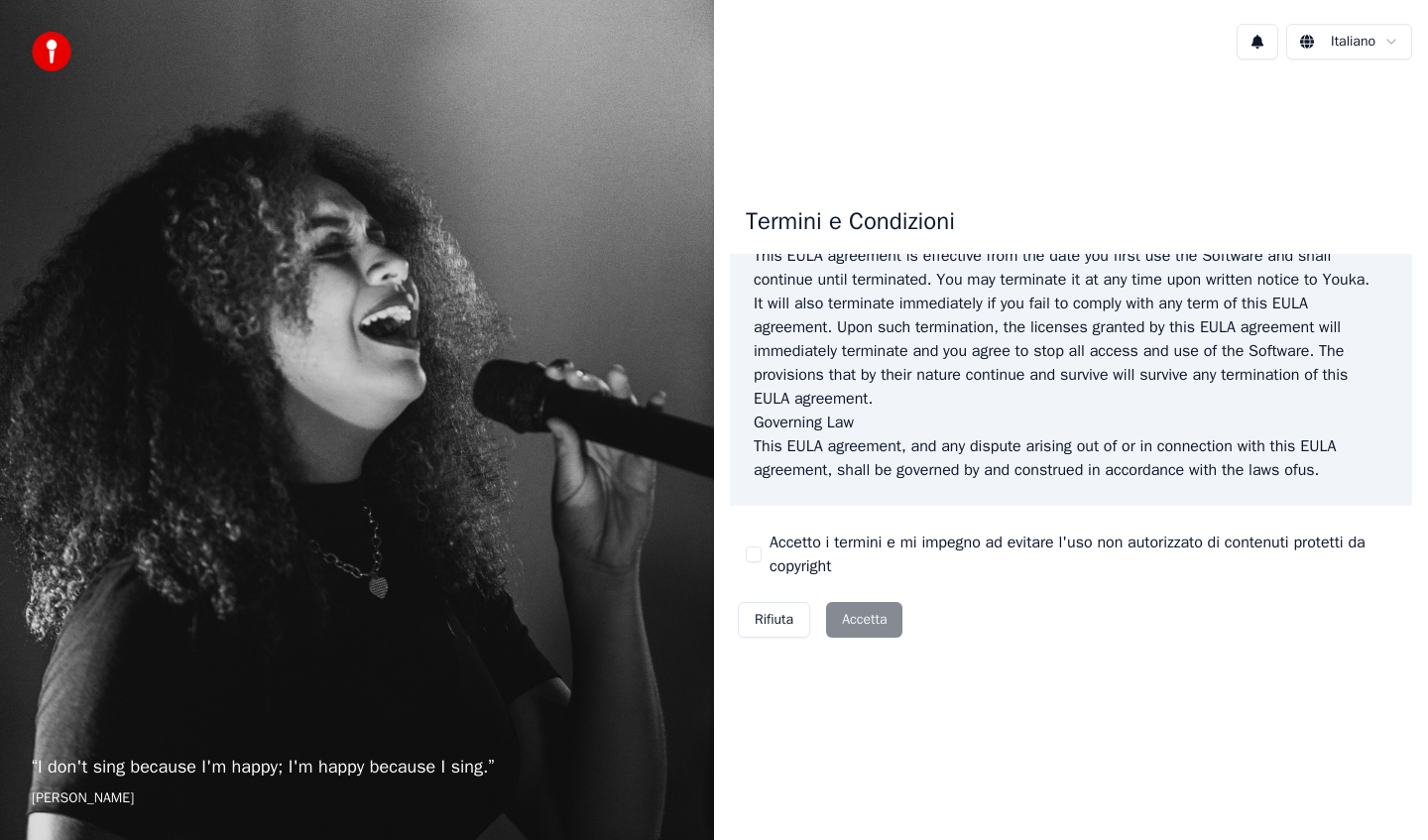 click on "Rifiuta Accetta" at bounding box center [820, 620] 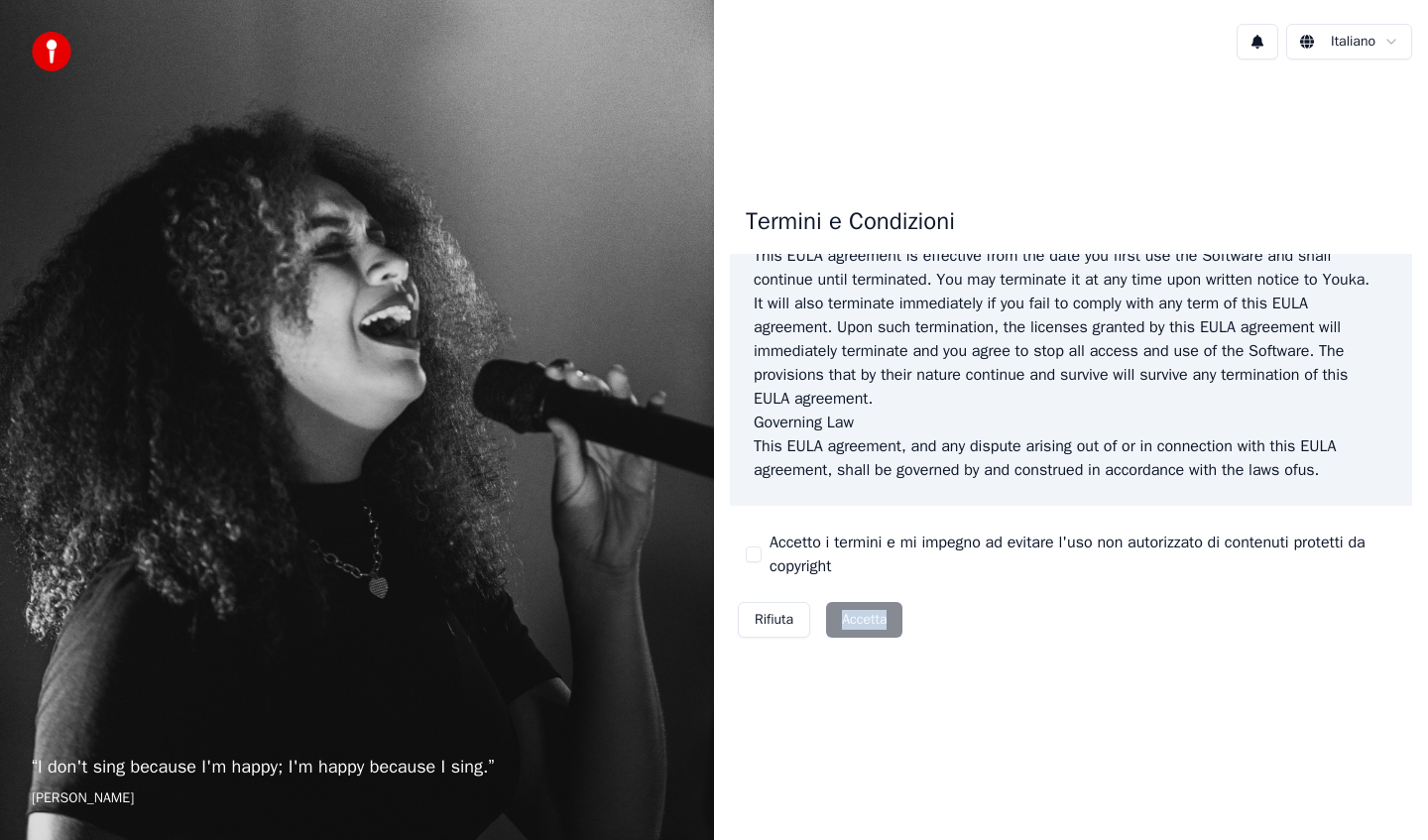drag, startPoint x: 841, startPoint y: 622, endPoint x: 923, endPoint y: 625, distance: 82.0549 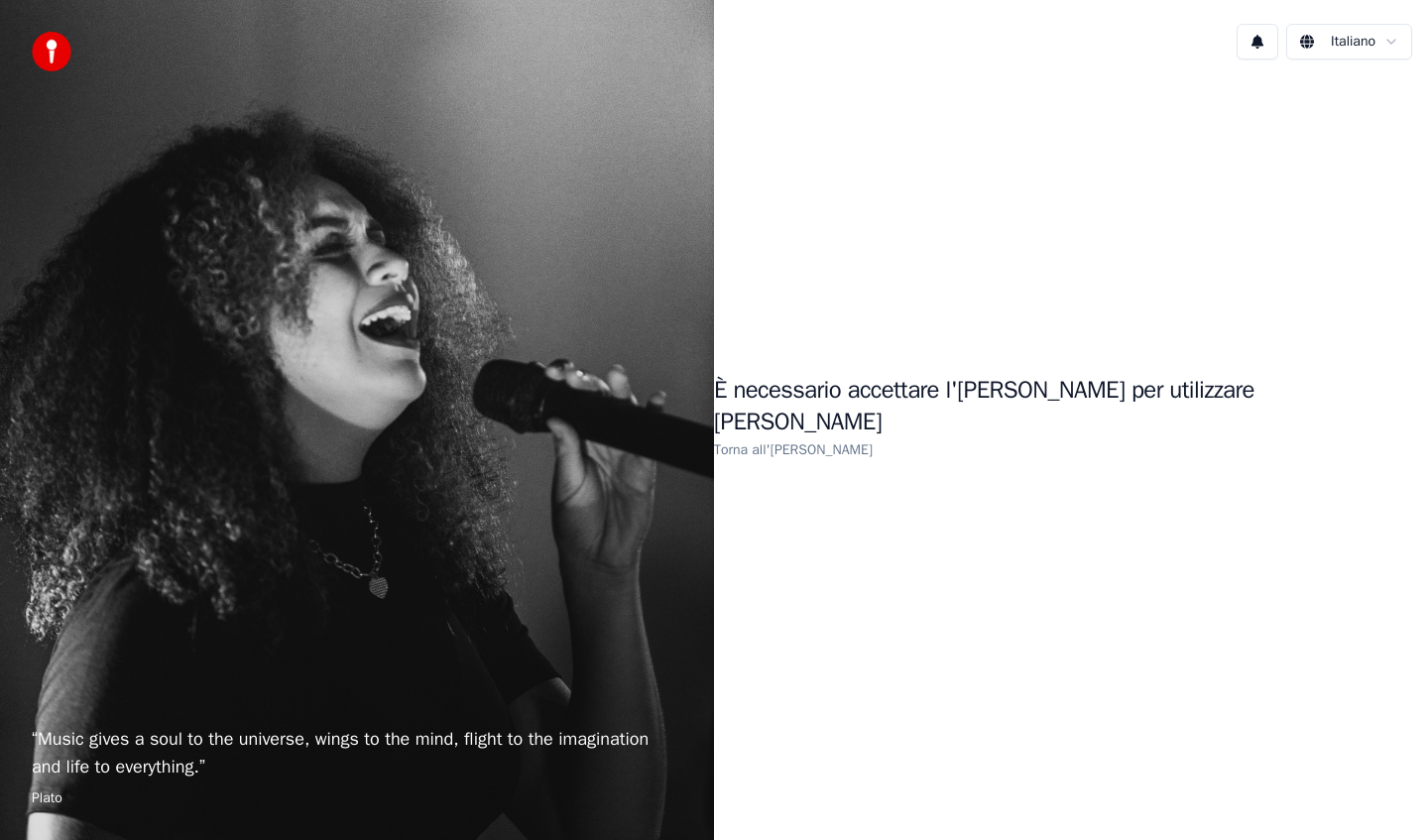 click on "Torna all'[PERSON_NAME]" at bounding box center (793, 449) 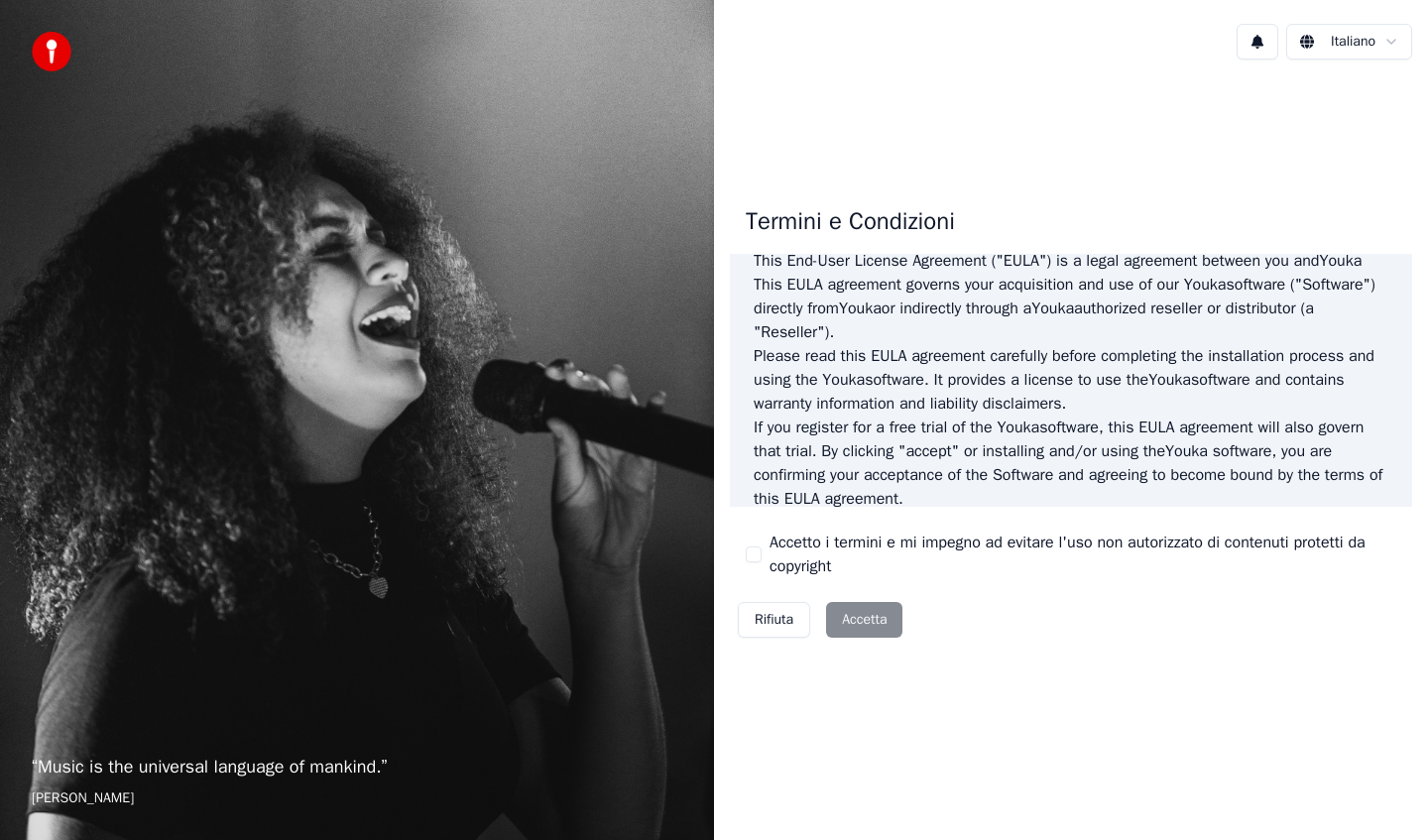 scroll, scrollTop: 0, scrollLeft: 0, axis: both 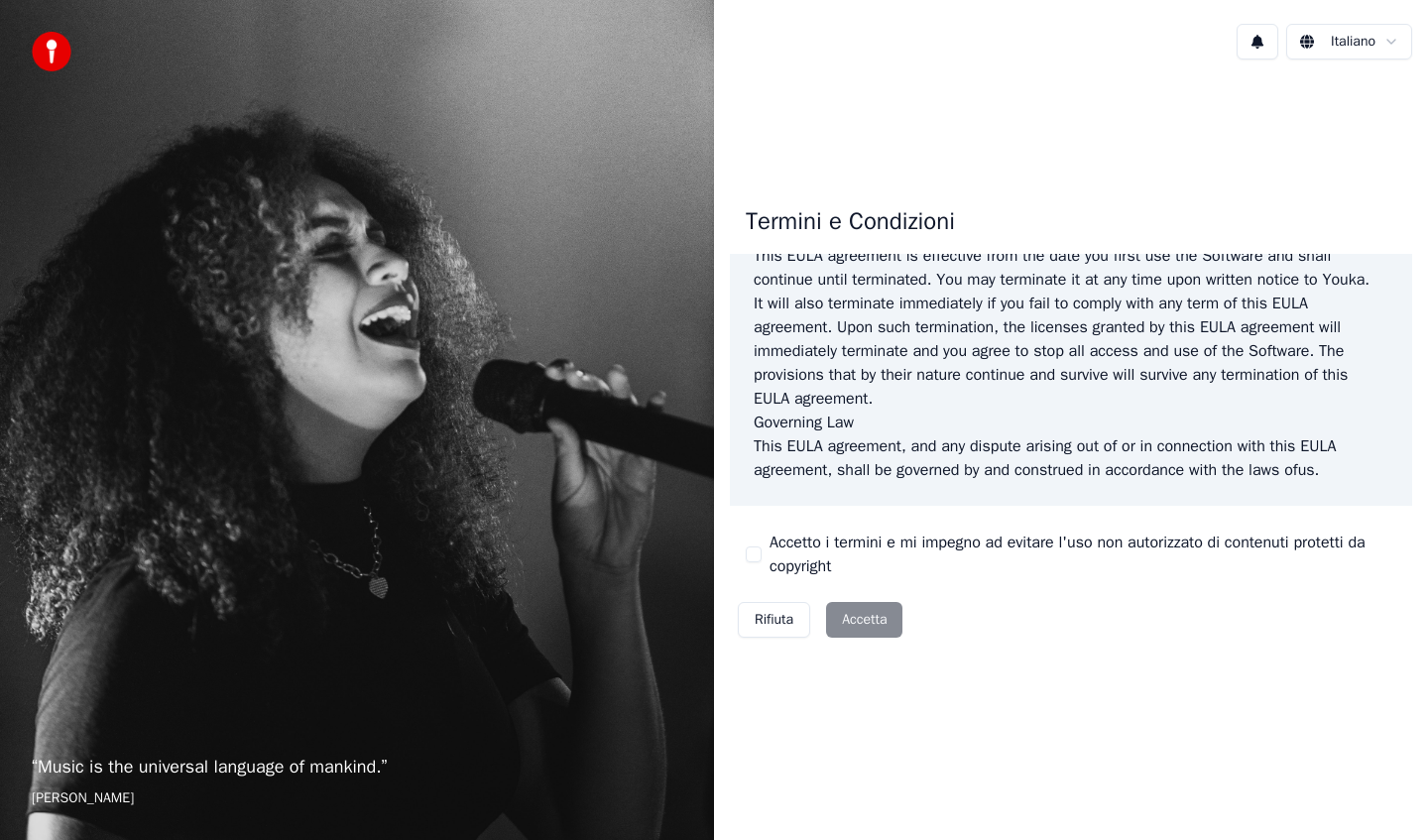 click on "Rifiuta Accetta" at bounding box center [820, 620] 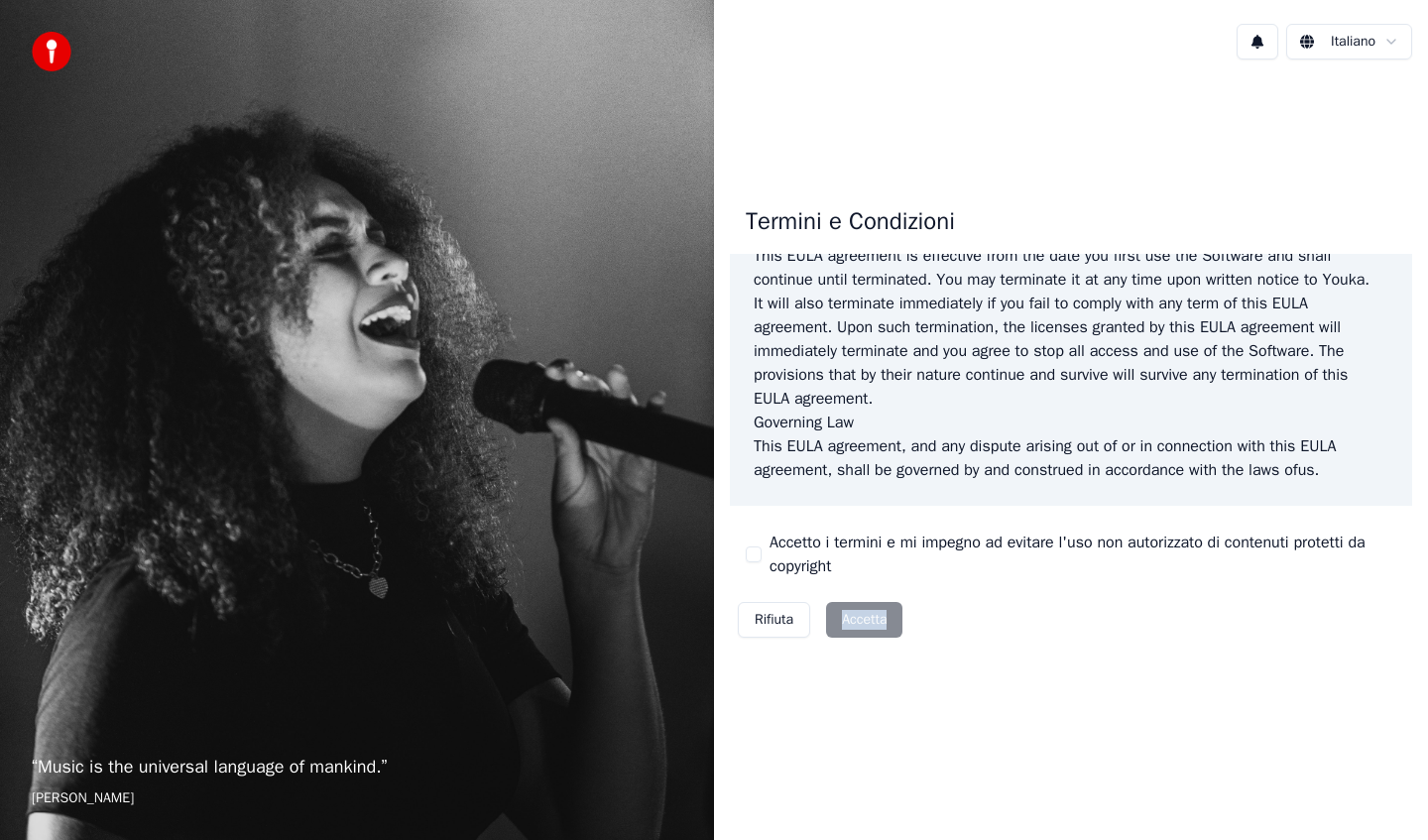 click on "Rifiuta Accetta" at bounding box center (820, 620) 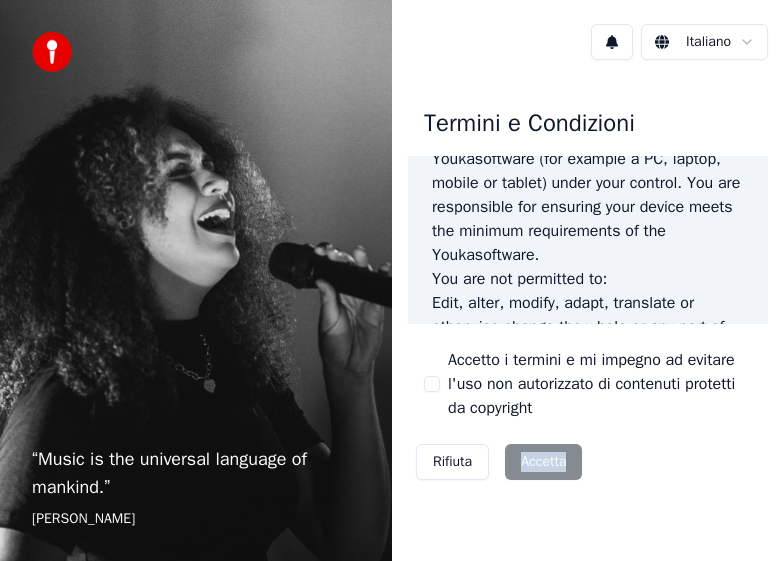 click on "Rifiuta Accetta" at bounding box center [499, 462] 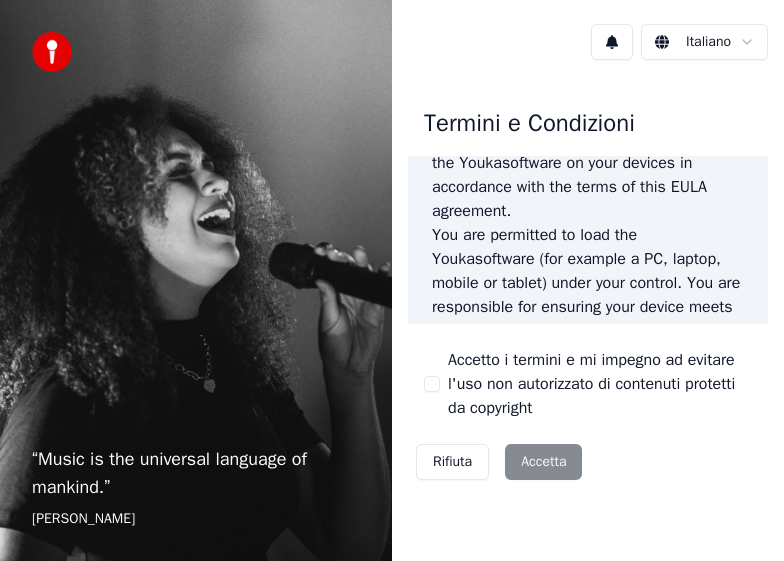 scroll, scrollTop: 1062, scrollLeft: 0, axis: vertical 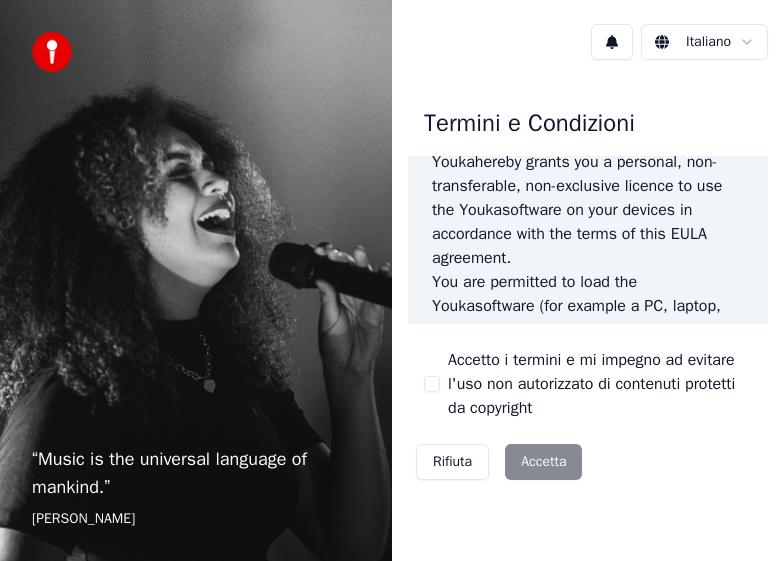 click on "Rifiuta Accetta" at bounding box center [499, 462] 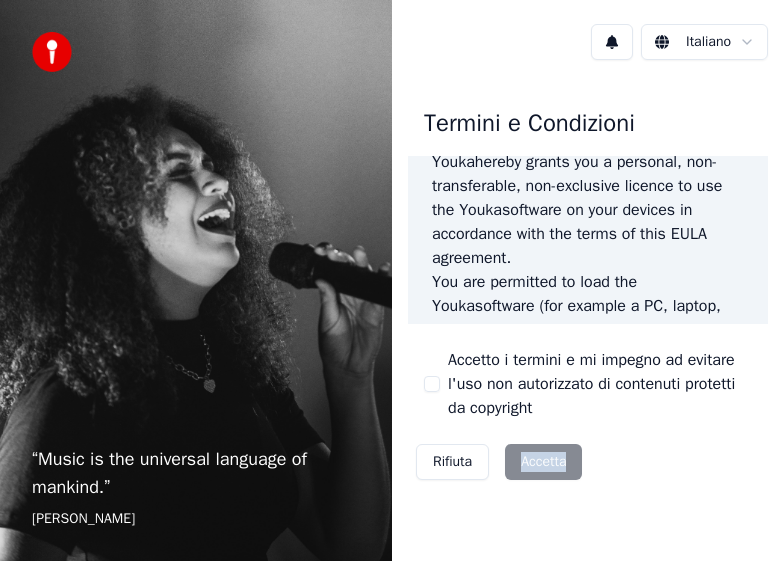 click on "Rifiuta Accetta" at bounding box center [499, 462] 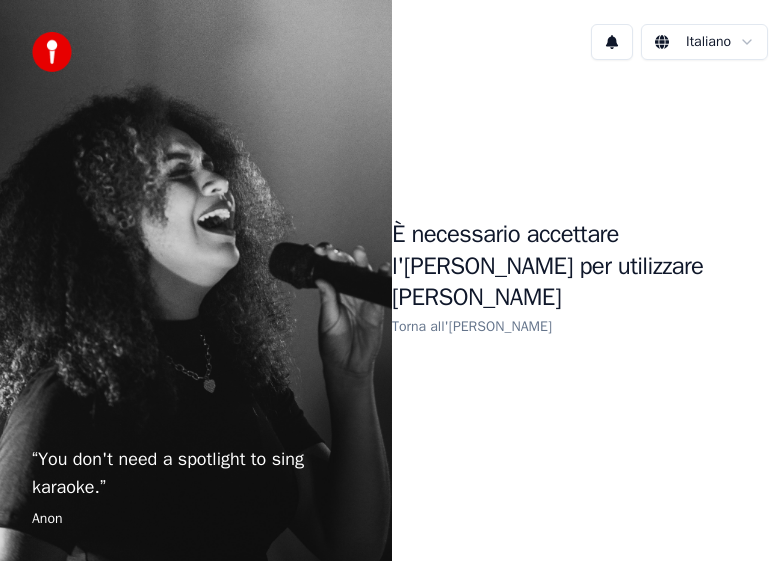 click on "Torna all'[PERSON_NAME]" at bounding box center [472, 326] 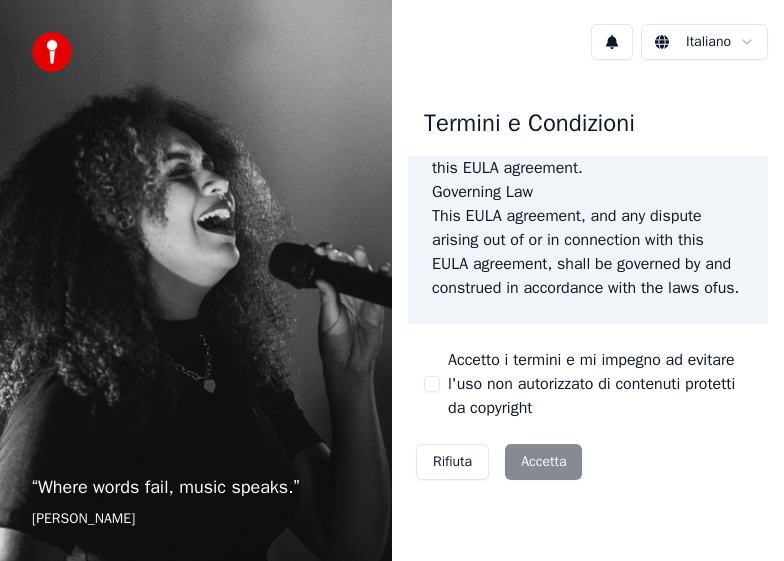 scroll, scrollTop: 2568, scrollLeft: 0, axis: vertical 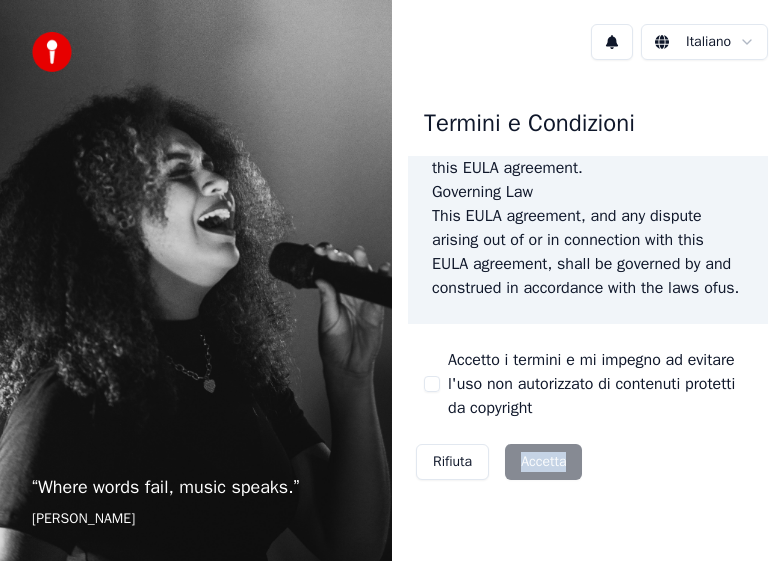 click on "Rifiuta Accetta" at bounding box center (499, 462) 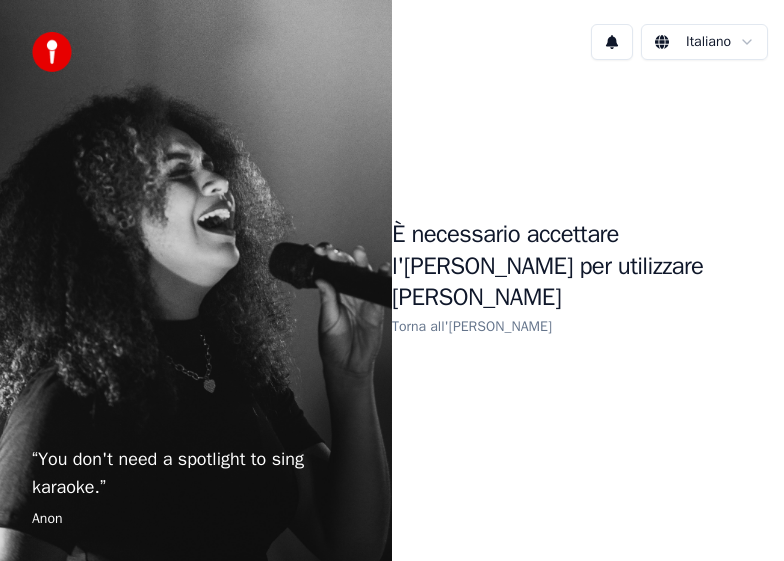 click on "Torna all'[PERSON_NAME]" at bounding box center [472, 326] 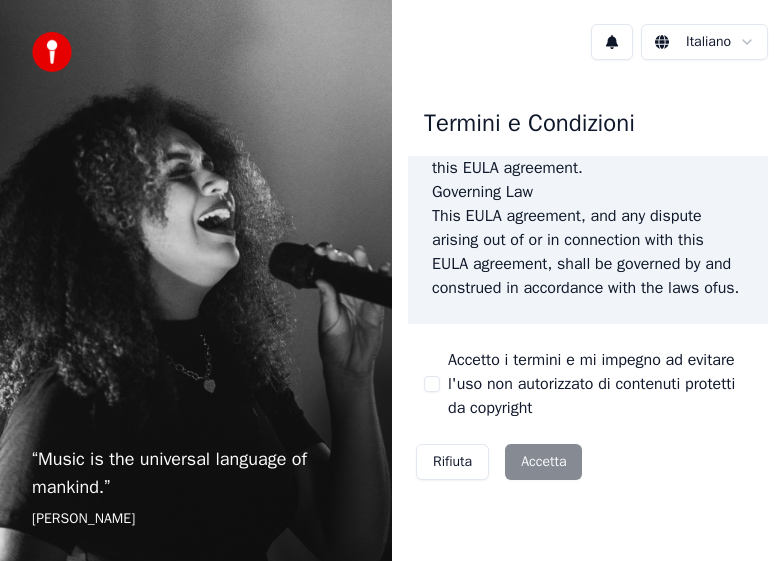 scroll, scrollTop: 2568, scrollLeft: 0, axis: vertical 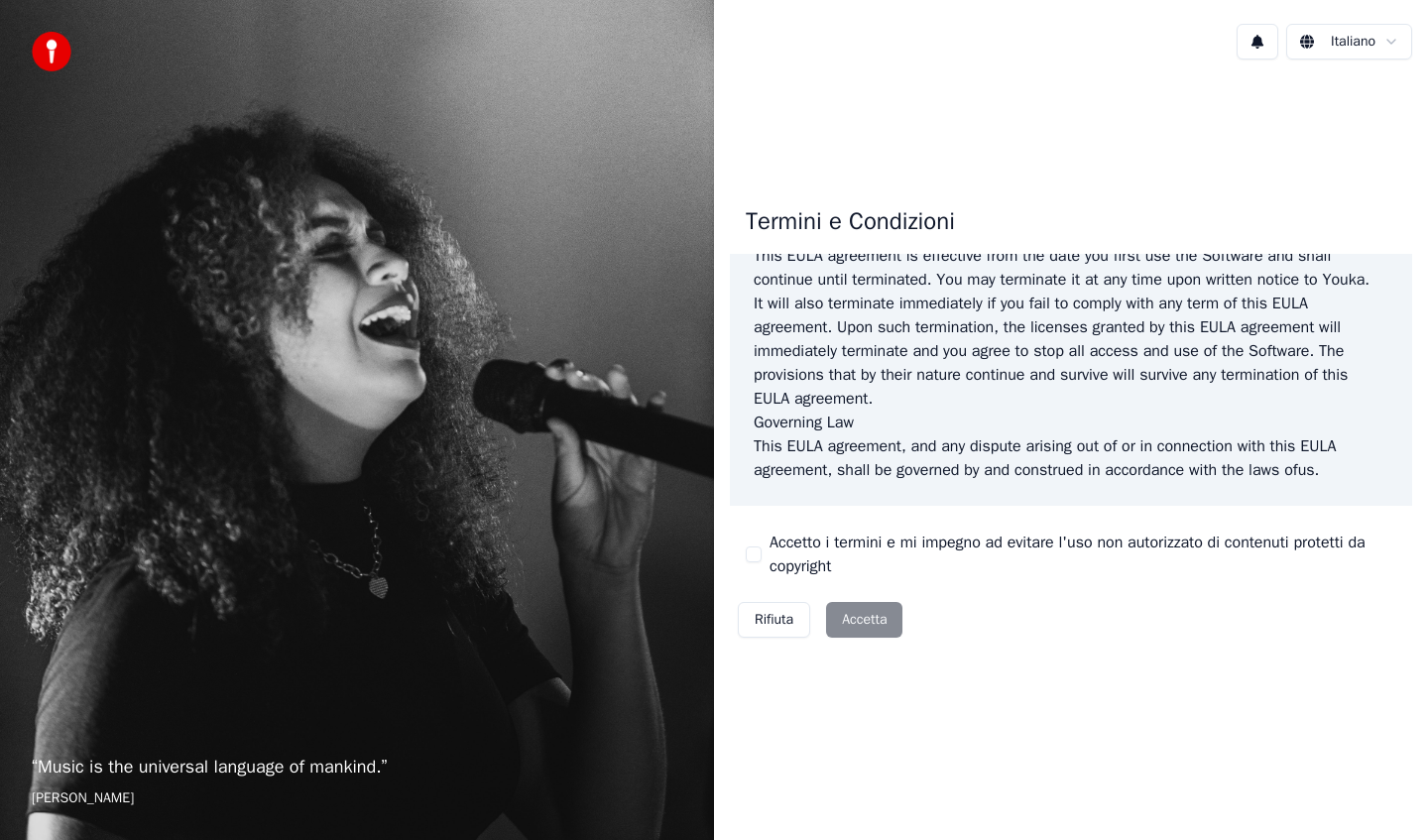 click on "Rifiuta Accetta" at bounding box center [820, 620] 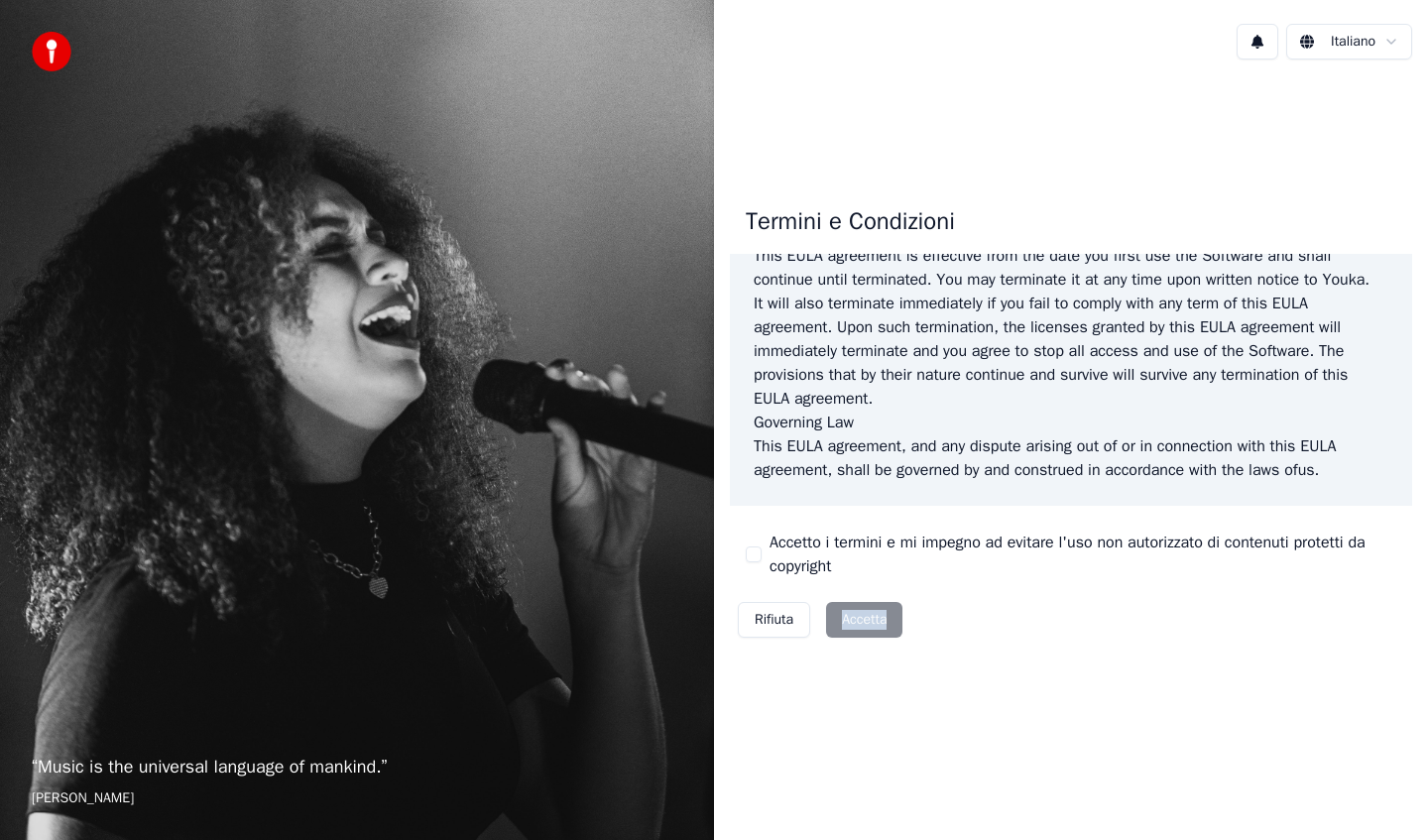 click on "Rifiuta Accetta" at bounding box center [820, 620] 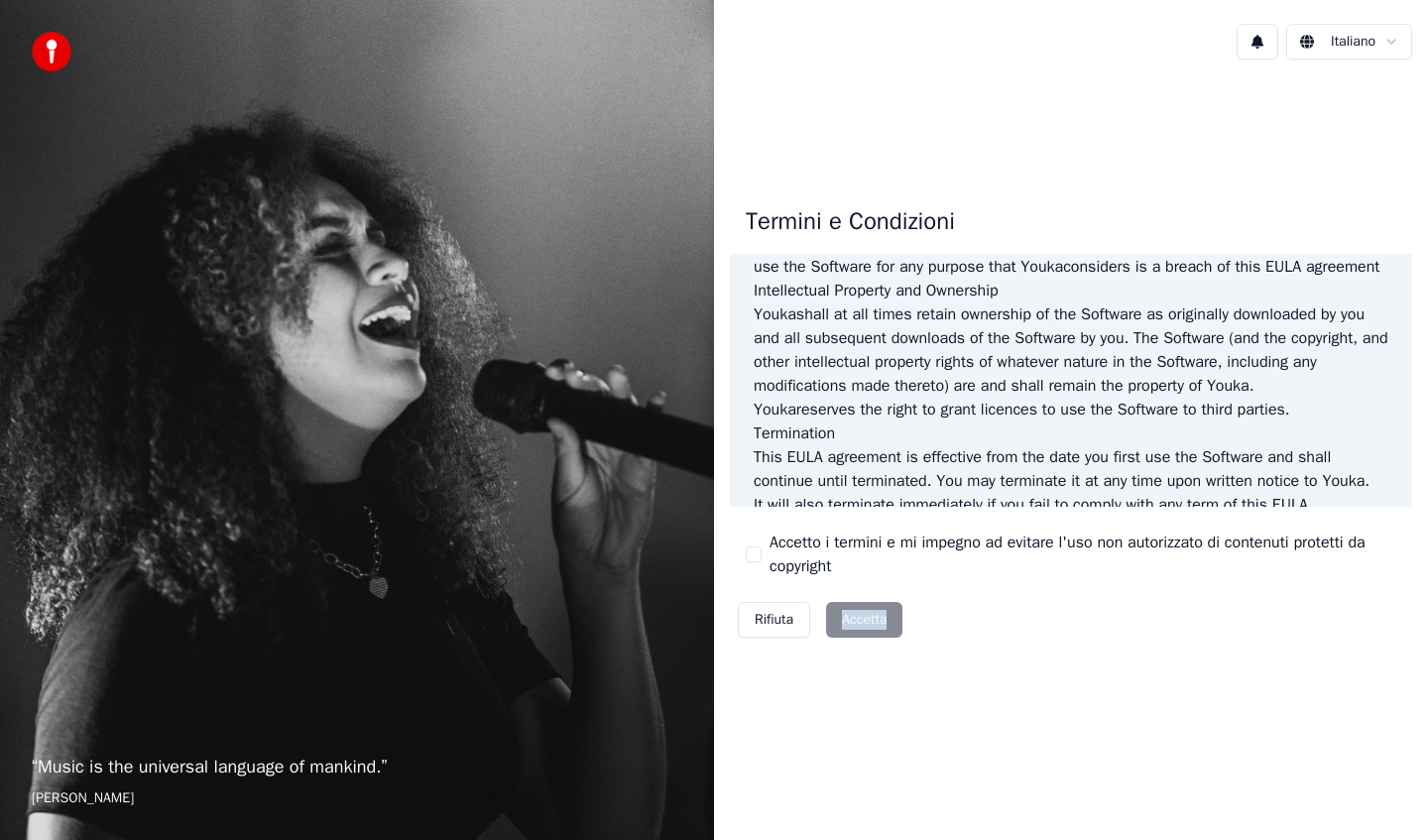 scroll, scrollTop: 901, scrollLeft: 0, axis: vertical 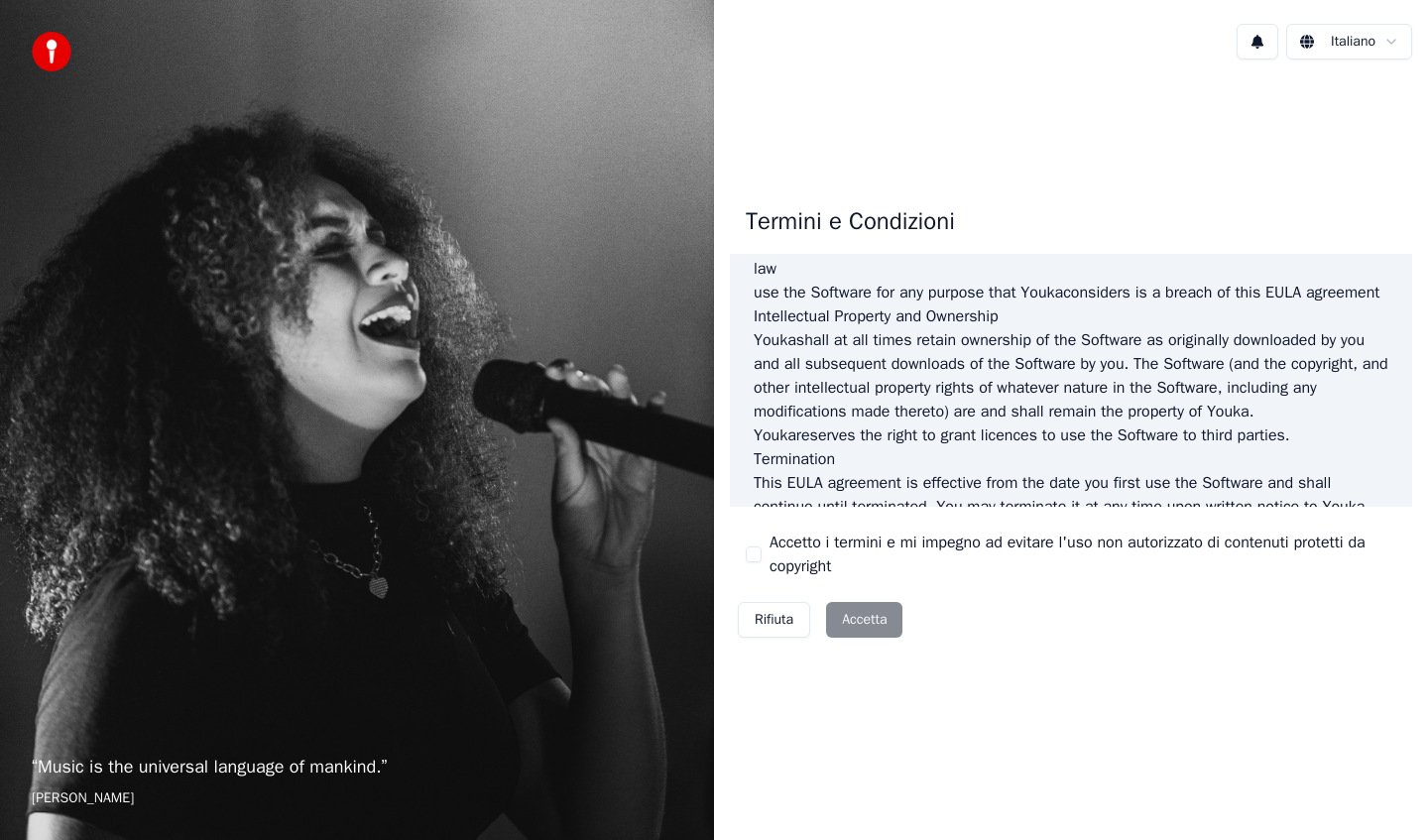 click on "Youka  shall at all times retain ownership of the Software as originally downloaded by you and all subsequent downloads of the Software by you. The Software (and the copyright, and other intellectual property rights of whatever nature in the Software, including any modifications made thereto) are and shall remain the property of   Youka ." at bounding box center (1071, 376) 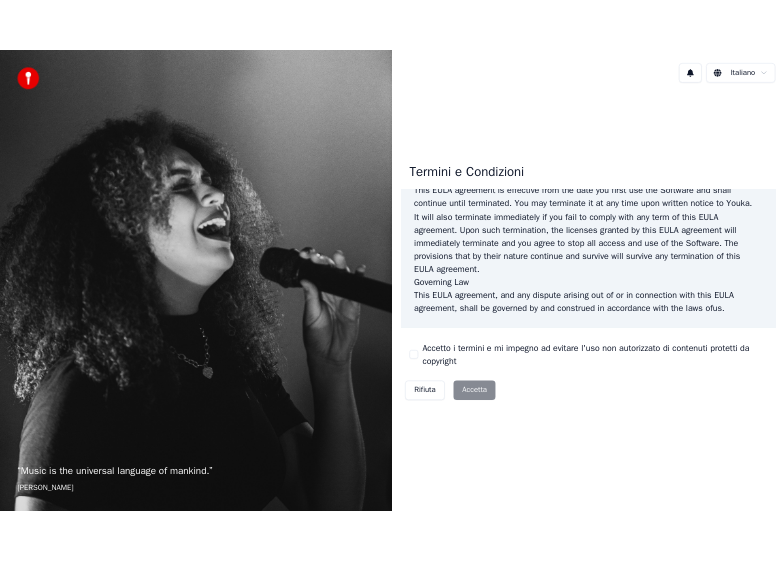 scroll, scrollTop: 1209, scrollLeft: 0, axis: vertical 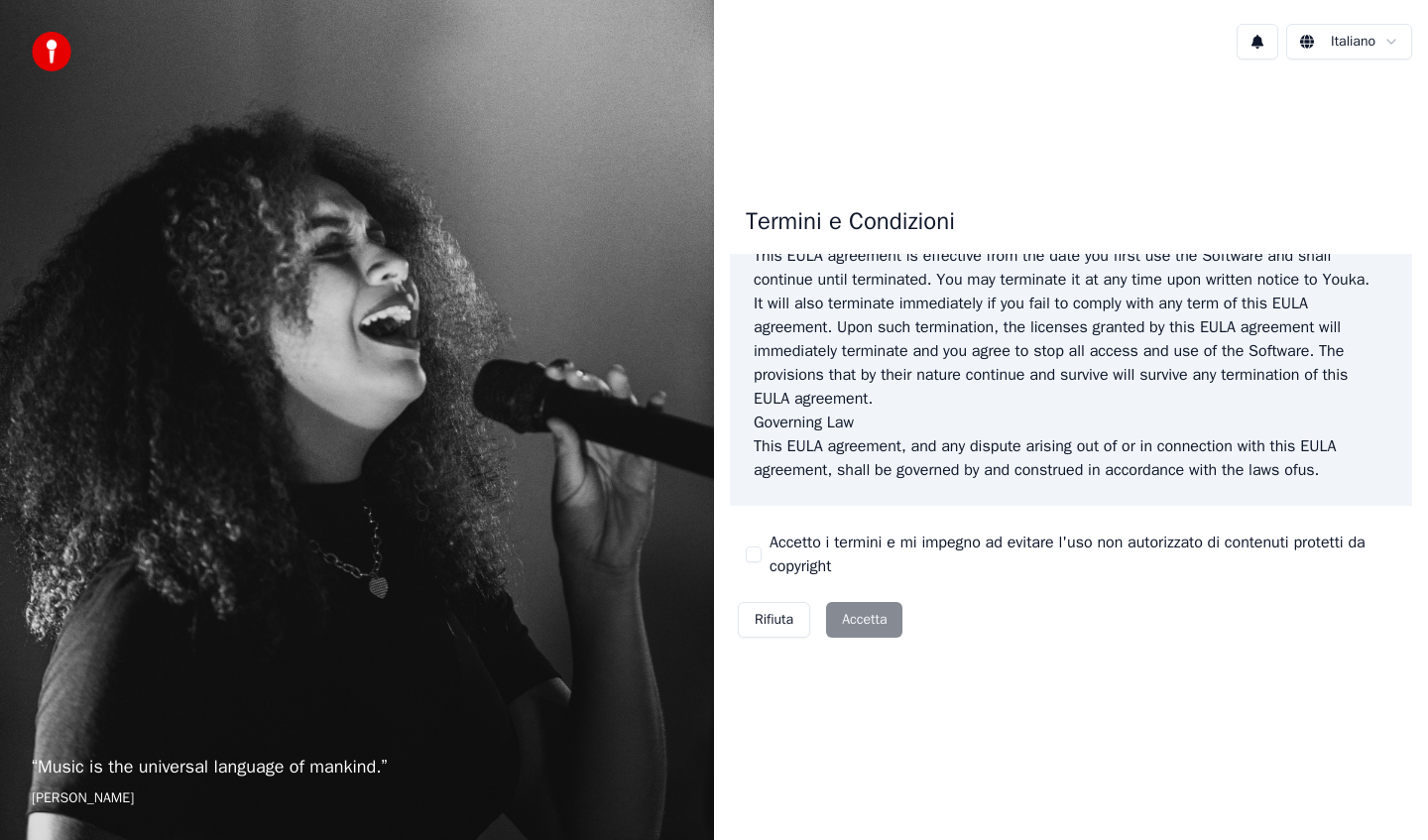 click on "Rifiuta Accetta" at bounding box center [820, 620] 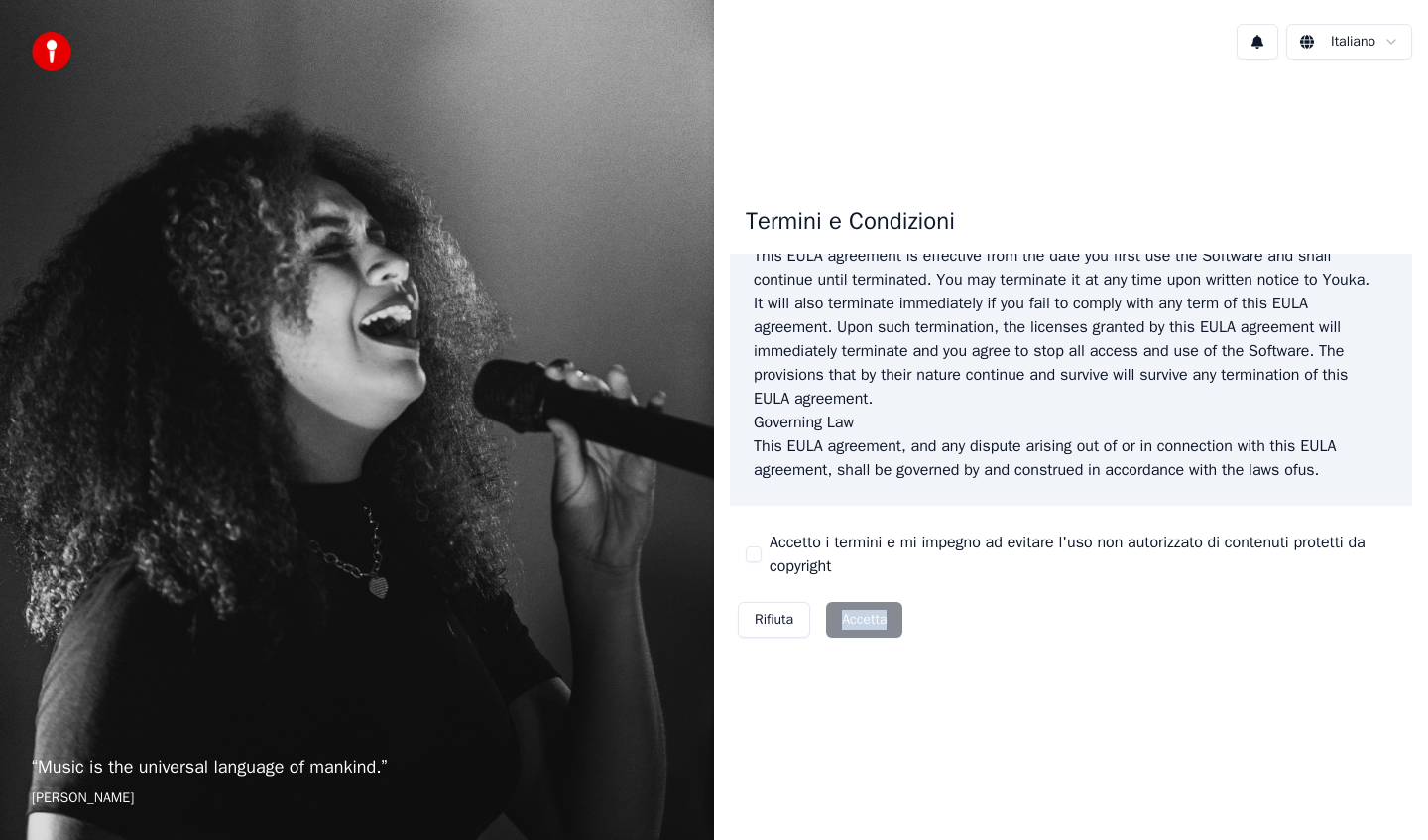 click on "Rifiuta Accetta" at bounding box center [820, 620] 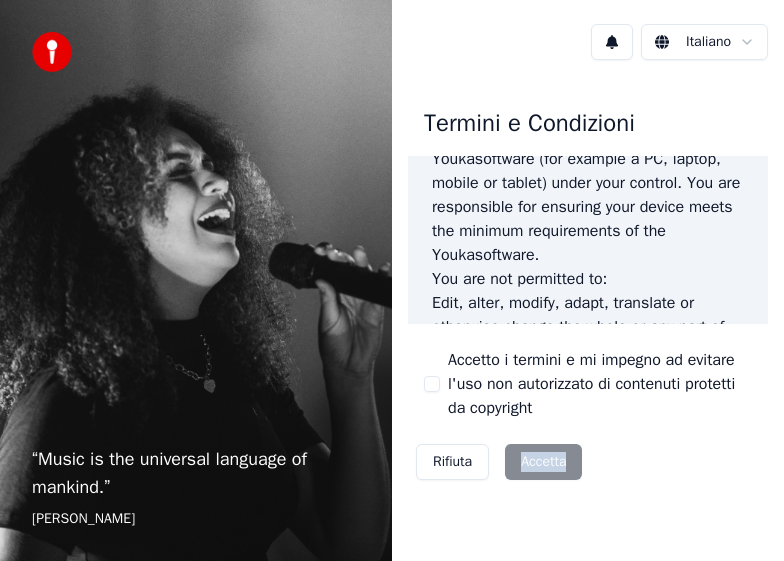 click on "Rifiuta Accetta" at bounding box center [499, 462] 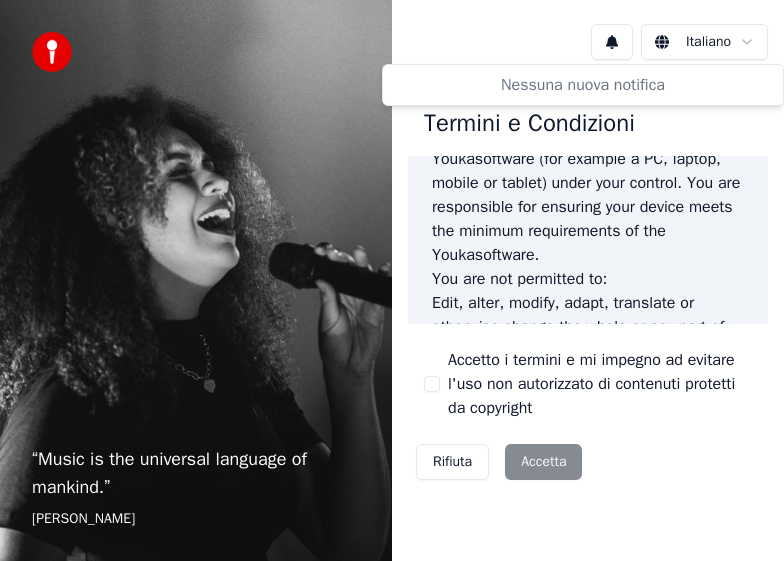 click on "Italiano Termini e Condizioni End-User License Agreement (EULA) of   Youka This End-User License Agreement ("EULA") is a legal agreement between you and  Youka This EULA agreement governs your acquisition and use of our   Youka  software ("Software") directly from  Youka  or indirectly through a  Youka  authorized reseller or distributor (a "Reseller"). Please read this EULA agreement carefully before completing the installation process and using the   Youka  software. It provides a license to use the  Youka  software and contains warranty information and liability disclaimers. If you register for a free trial of the   Youka  software, this EULA agreement will also govern that trial. By clicking "accept" or installing and/or using the  Youka   software, you are confirming your acceptance of the Software and agreeing to become bound by the terms of this EULA agreement. This EULA agreement shall apply only to the Software supplied by   Youka Youka   EULA Template  for   Youka . License Grant Youka   Youka" at bounding box center (588, 280) 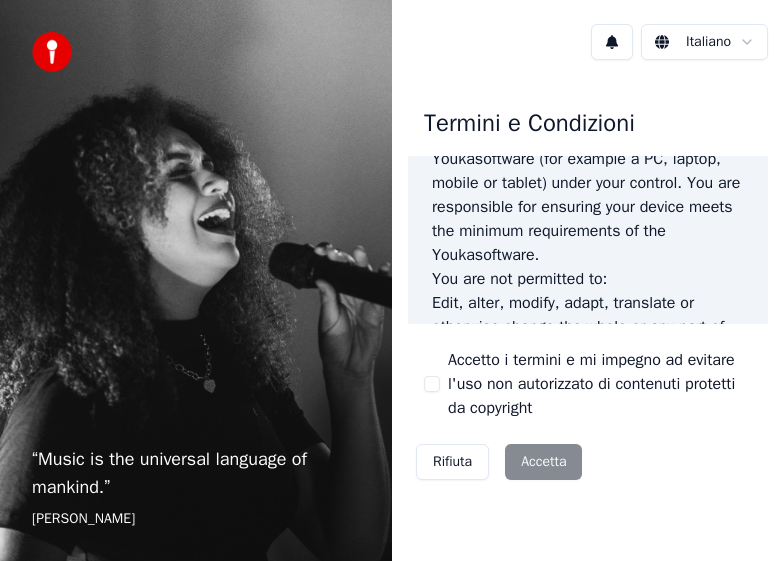 click on "Rifiuta Accetta" at bounding box center [499, 462] 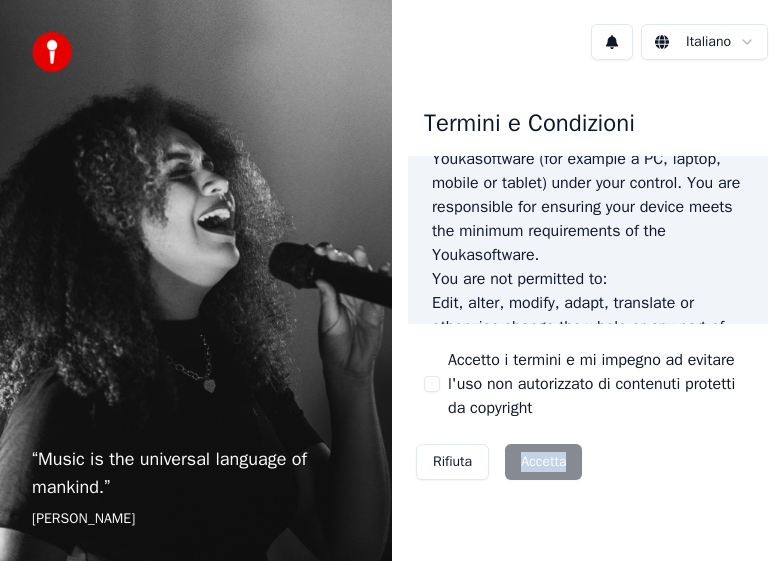 click on "Rifiuta Accetta" at bounding box center (499, 462) 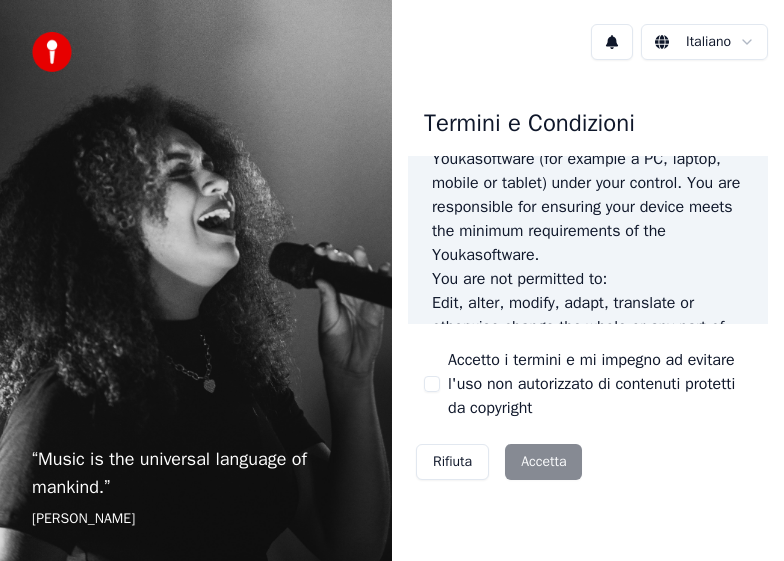 click on "Rifiuta Accetta" at bounding box center (499, 462) 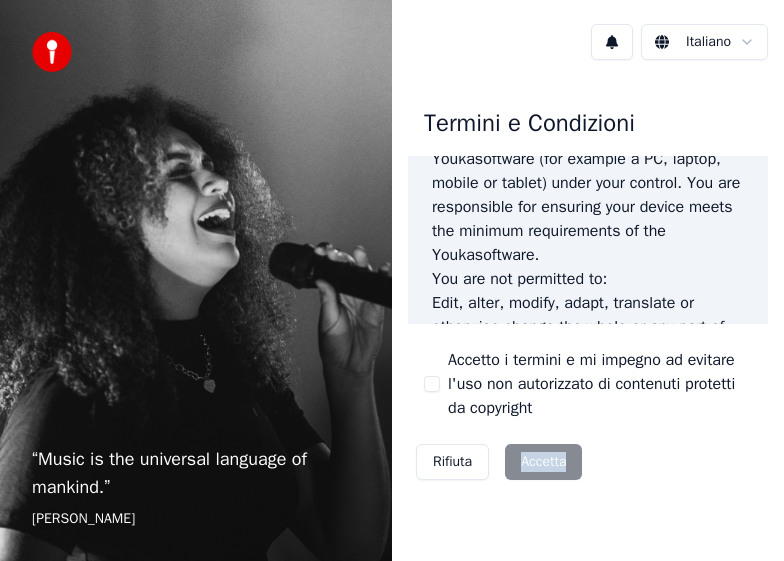 click on "Rifiuta Accetta" at bounding box center [499, 462] 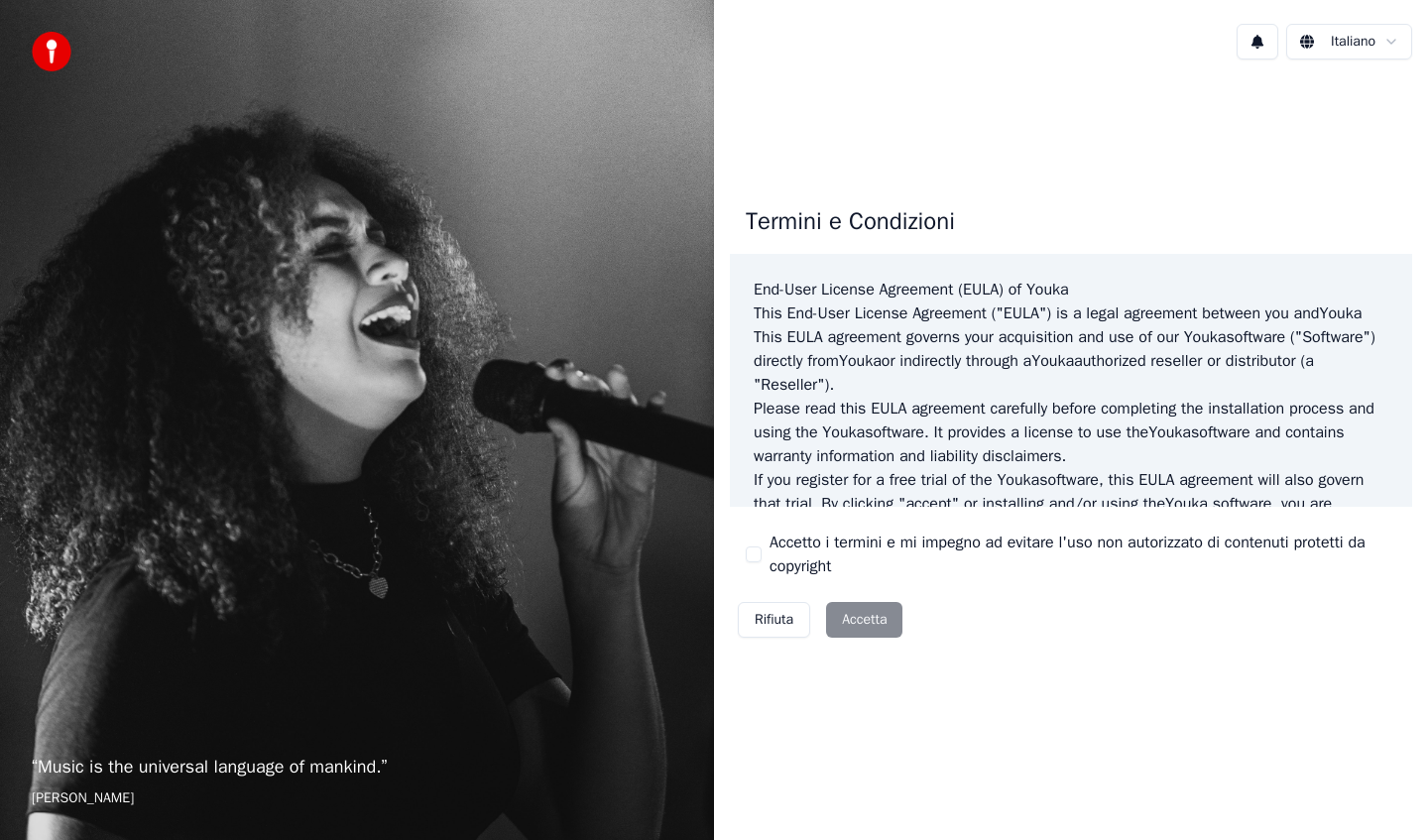 scroll, scrollTop: 0, scrollLeft: 0, axis: both 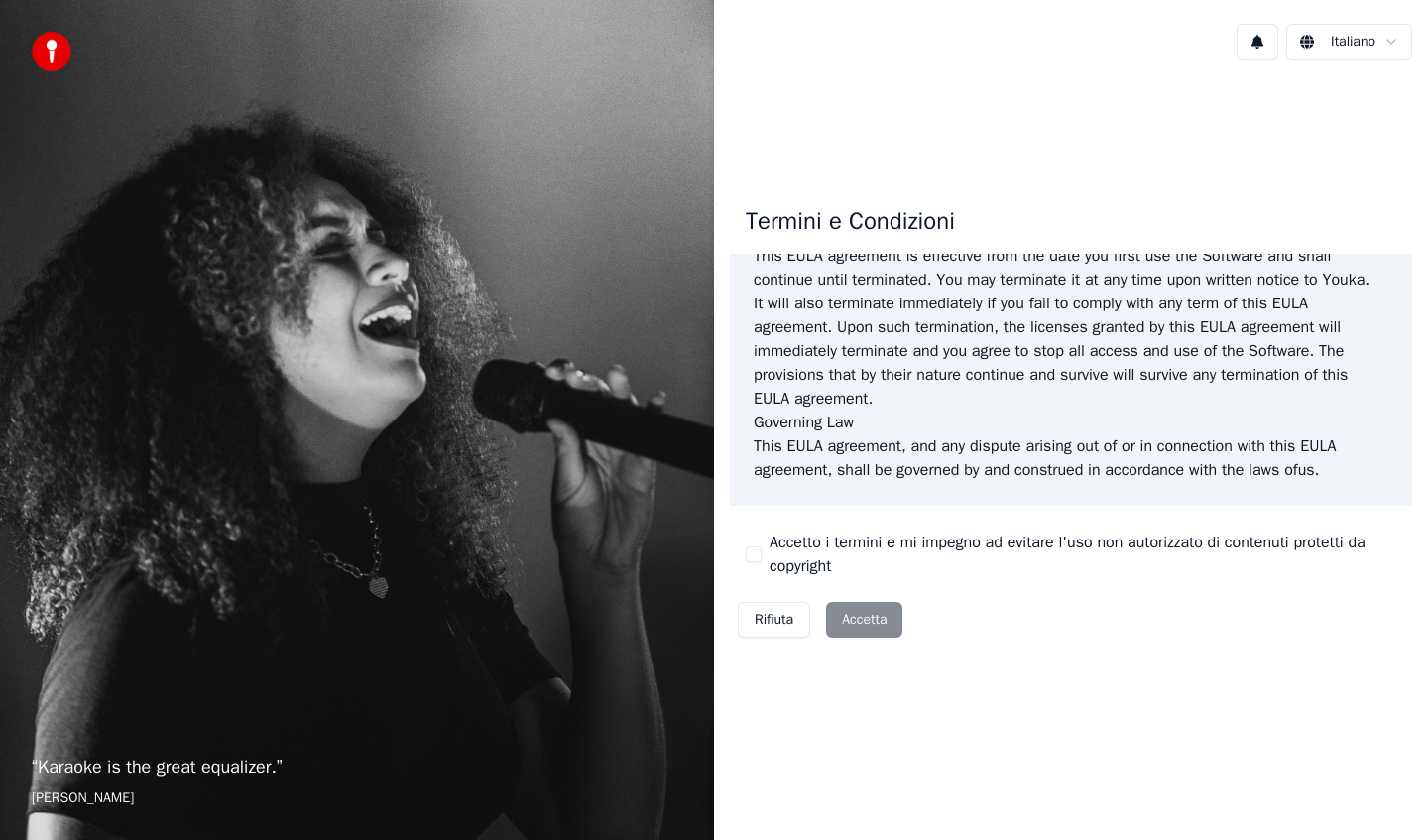 click on "Rifiuta Accetta" at bounding box center [820, 620] 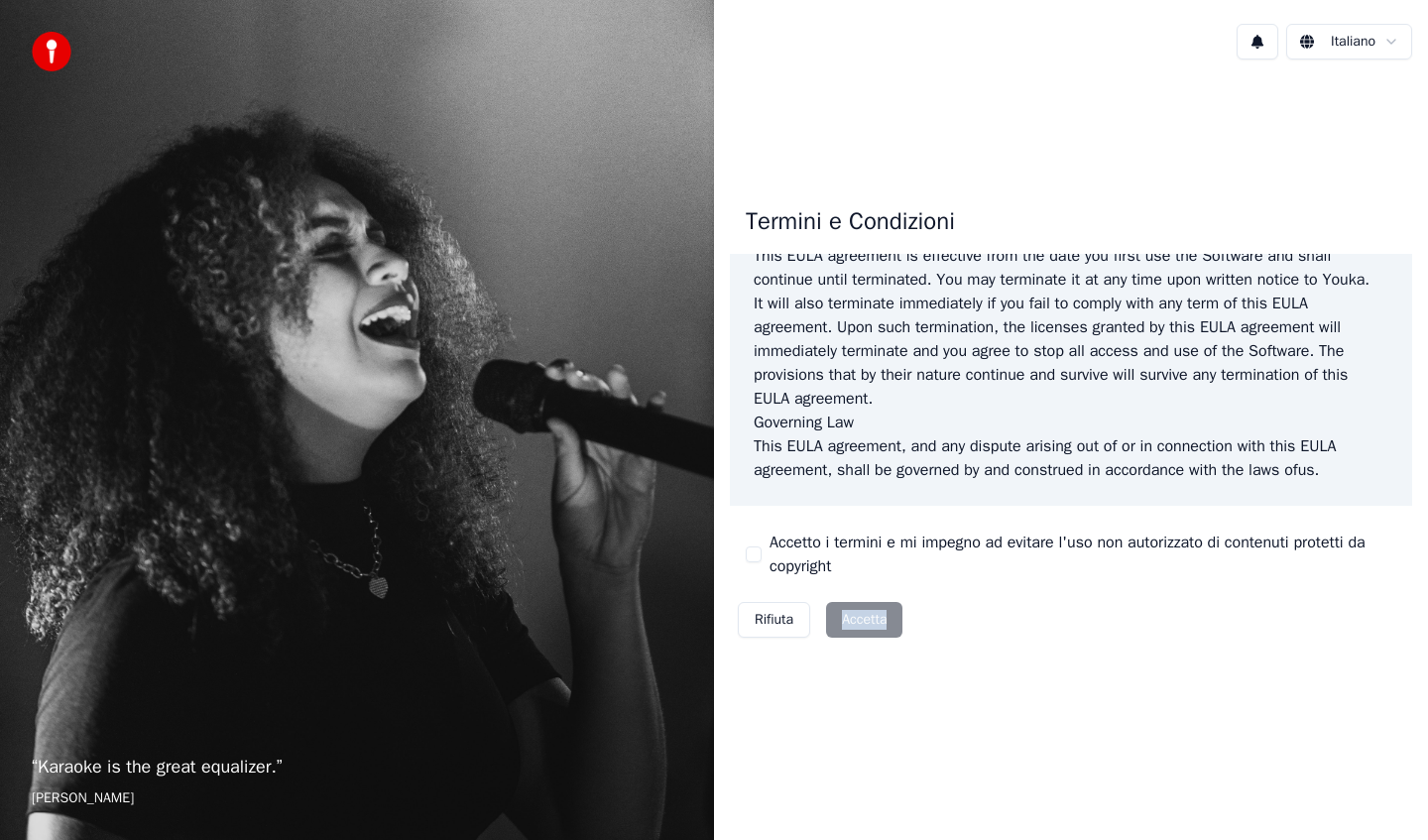 click on "Rifiuta Accetta" at bounding box center [820, 620] 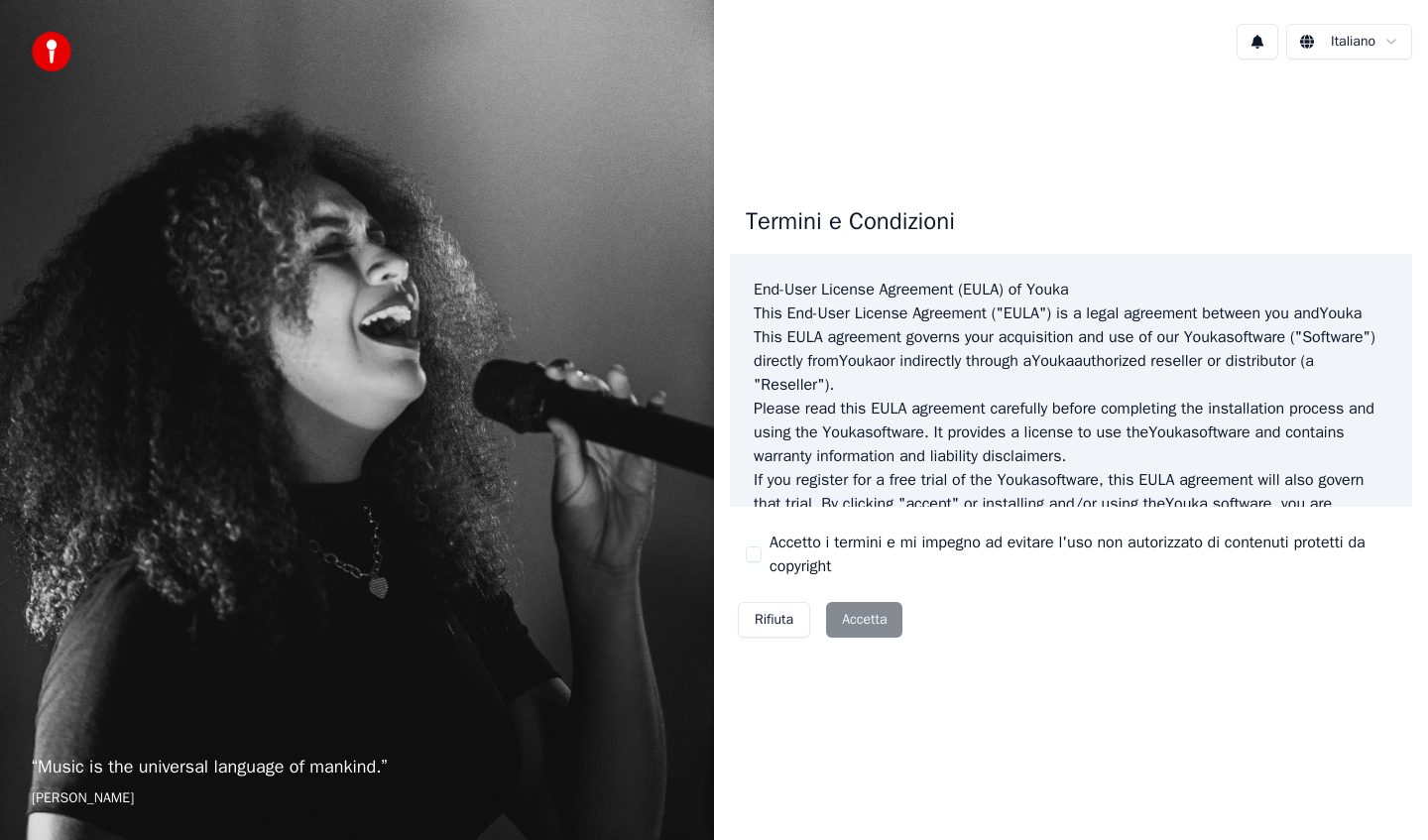 scroll, scrollTop: 0, scrollLeft: 0, axis: both 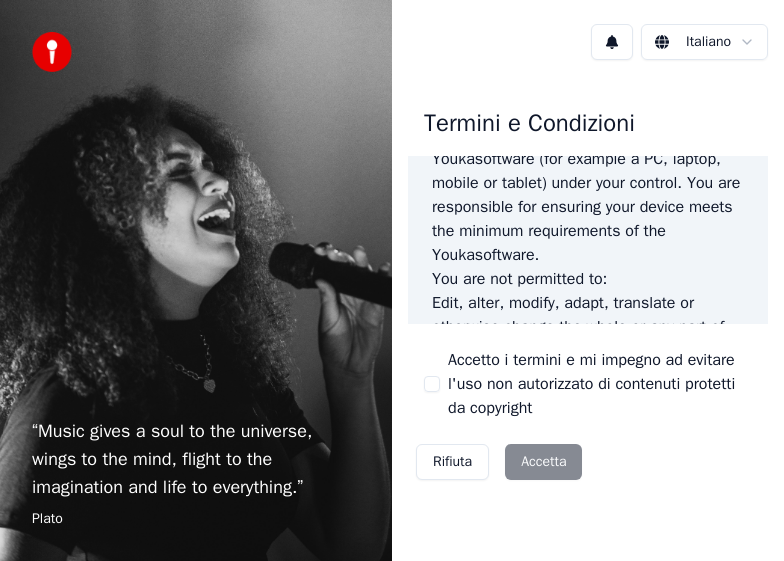 click on "Rifiuta Accetta" at bounding box center (499, 462) 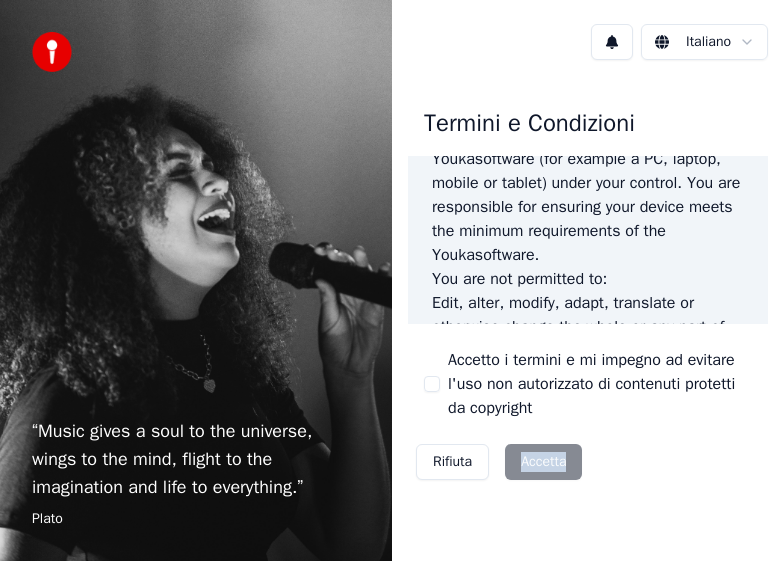 click on "Rifiuta Accetta" at bounding box center [499, 462] 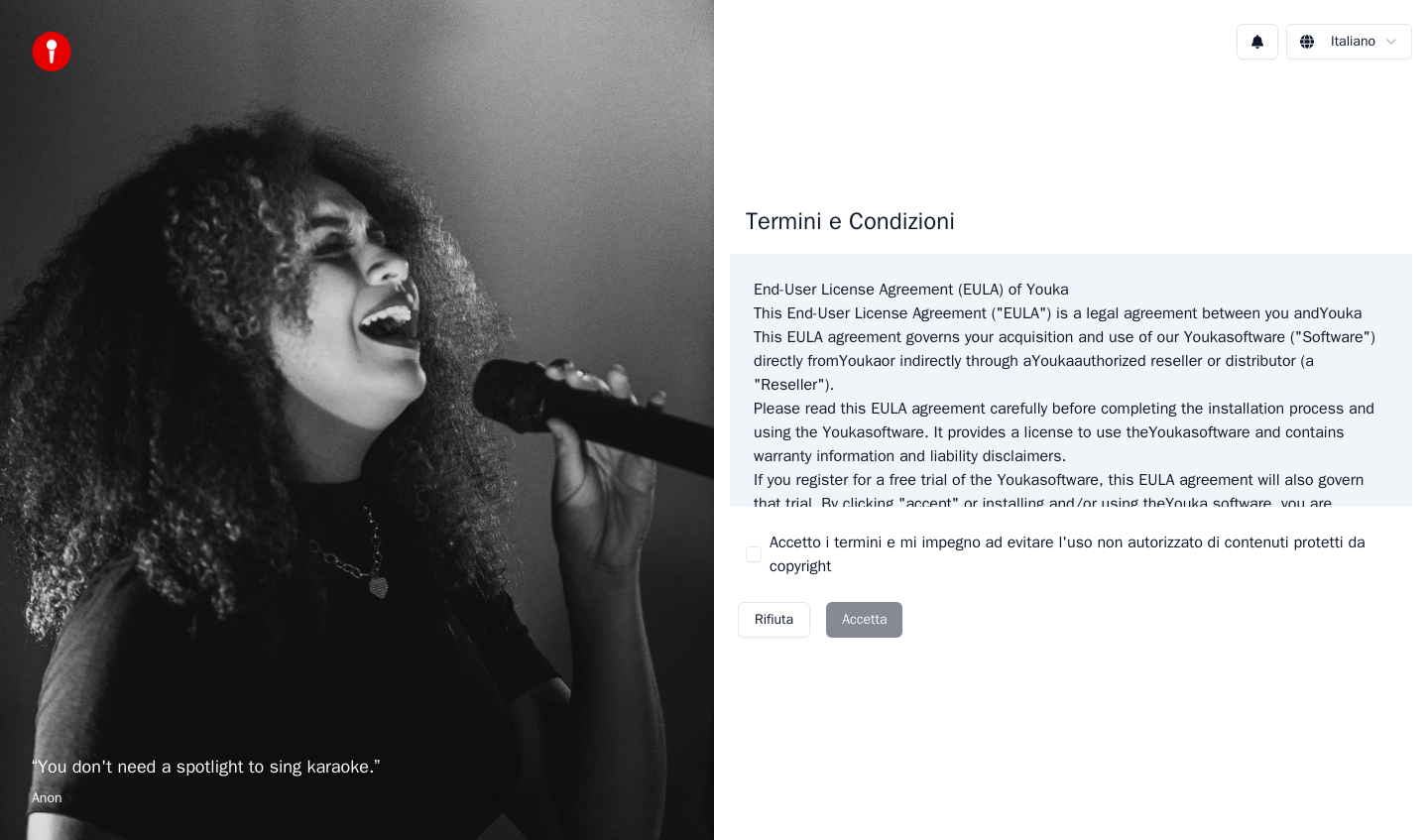 scroll, scrollTop: 0, scrollLeft: 0, axis: both 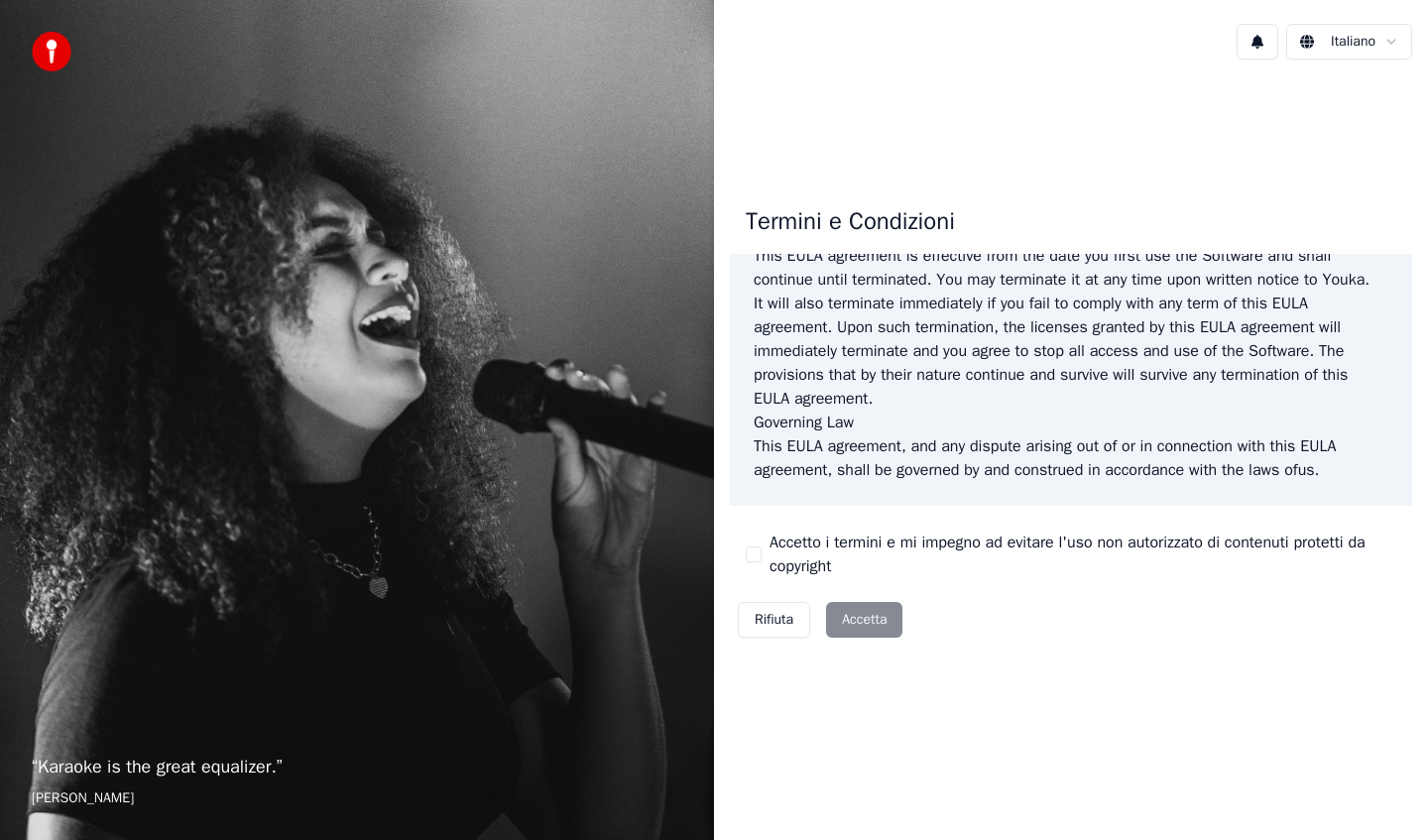click on "Rifiuta" at bounding box center [774, 620] 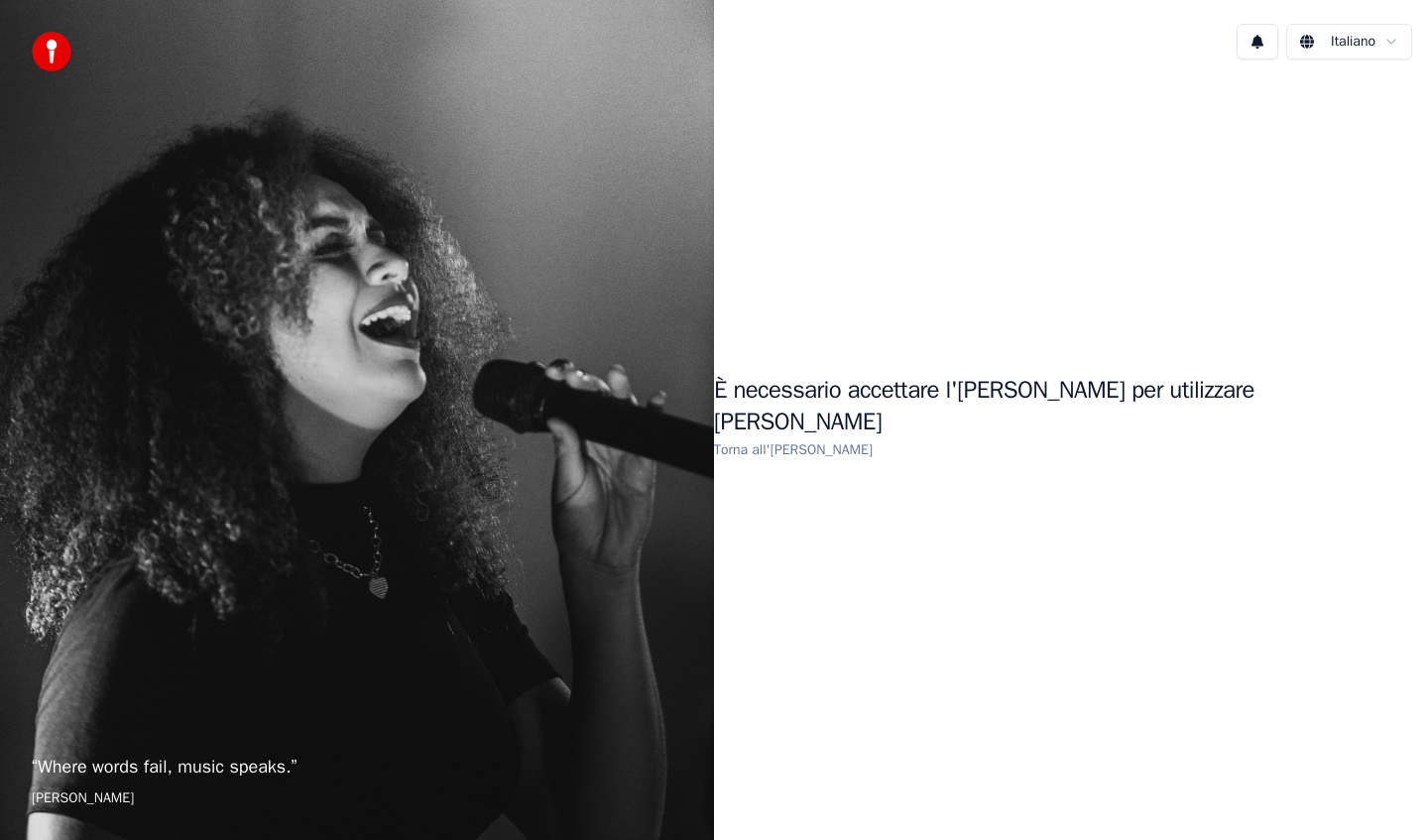click on "Torna all'[PERSON_NAME]" at bounding box center (793, 449) 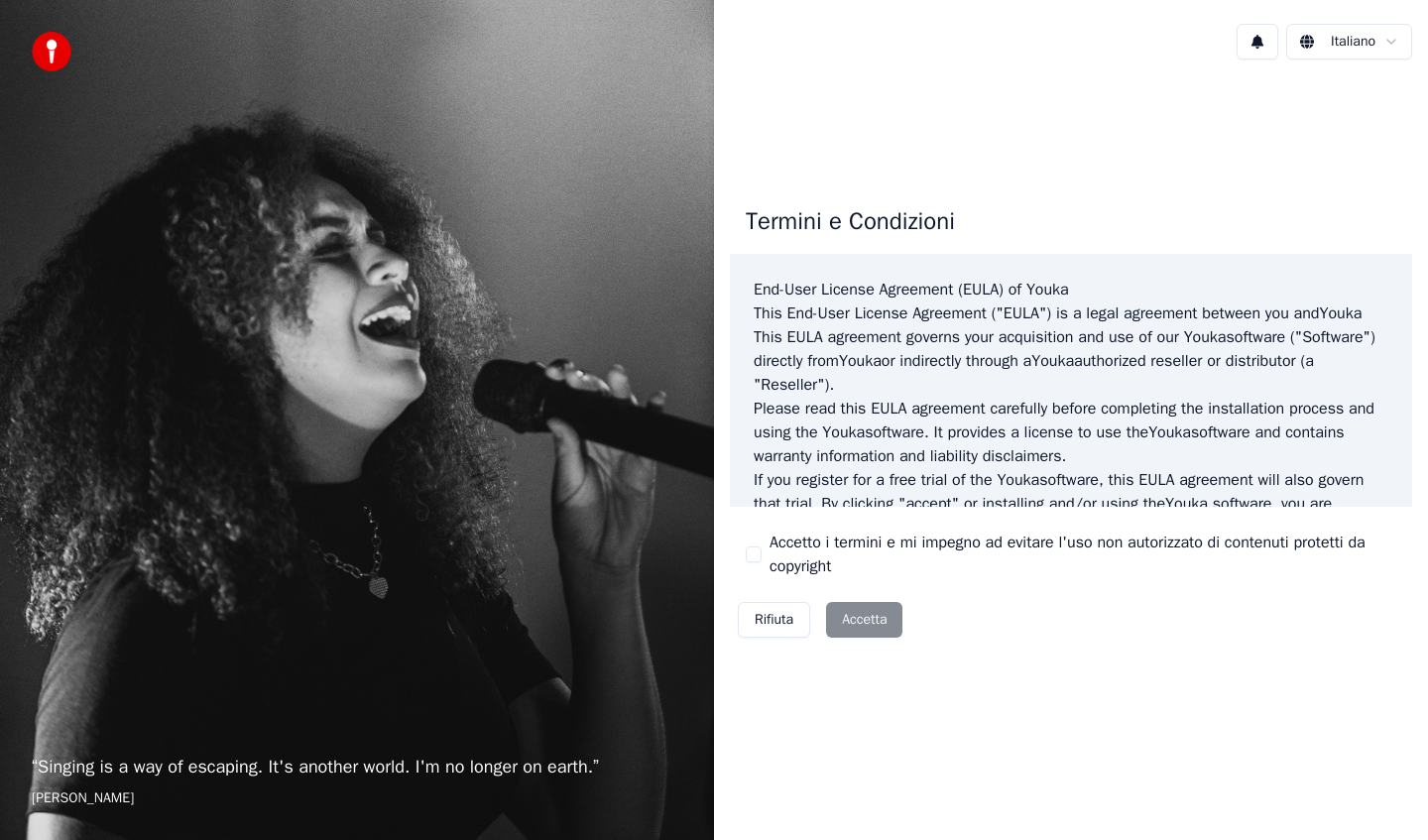 click on "Rifiuta Accetta" at bounding box center [820, 620] 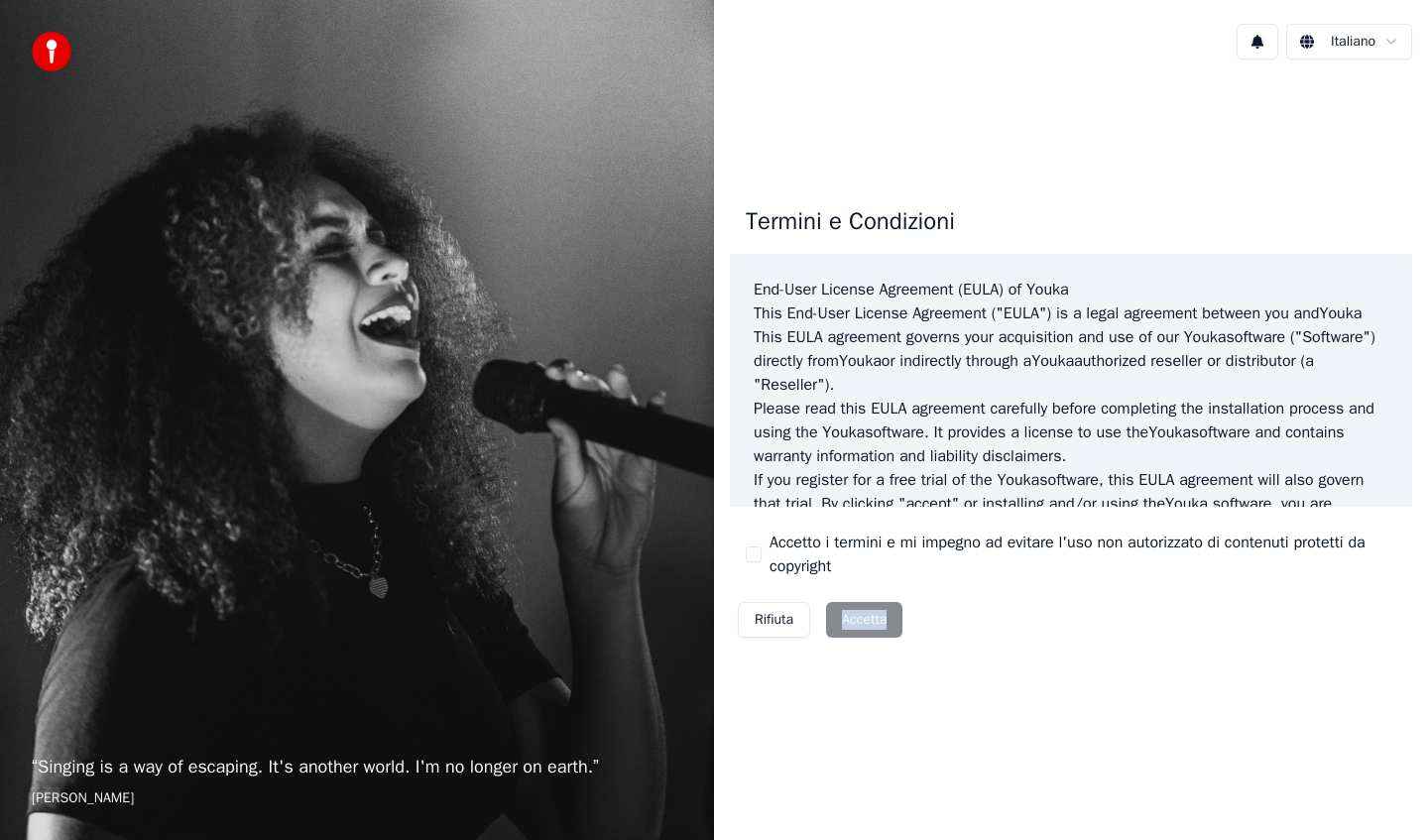 click on "Rifiuta Accetta" at bounding box center [820, 620] 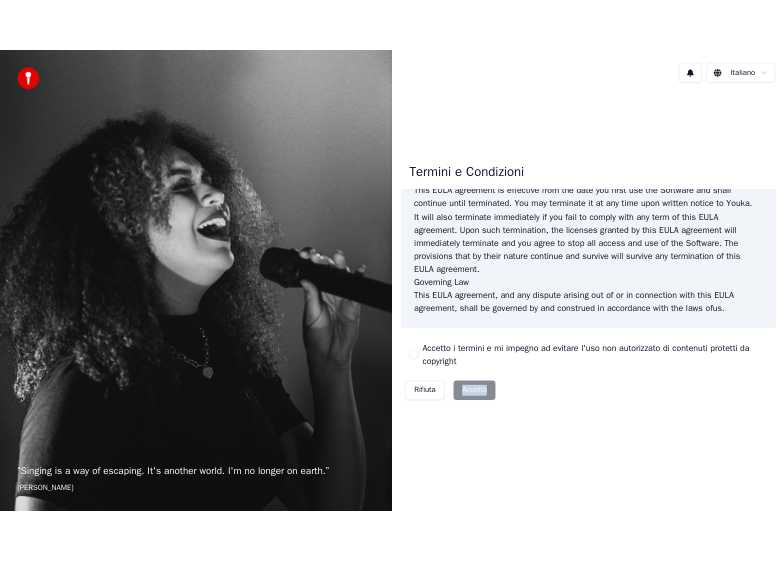 scroll, scrollTop: 1209, scrollLeft: 0, axis: vertical 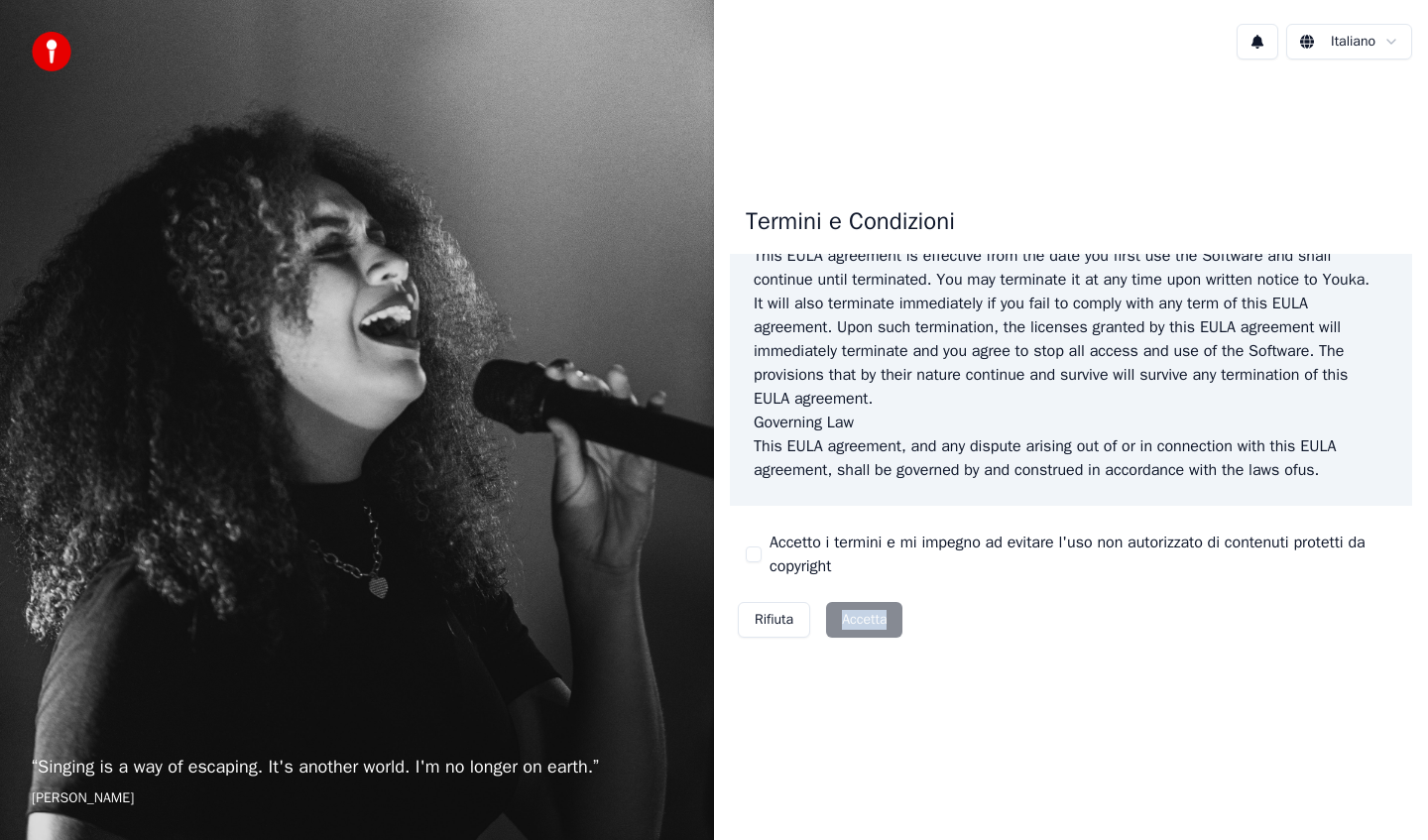 click on "Rifiuta Accetta" at bounding box center (820, 620) 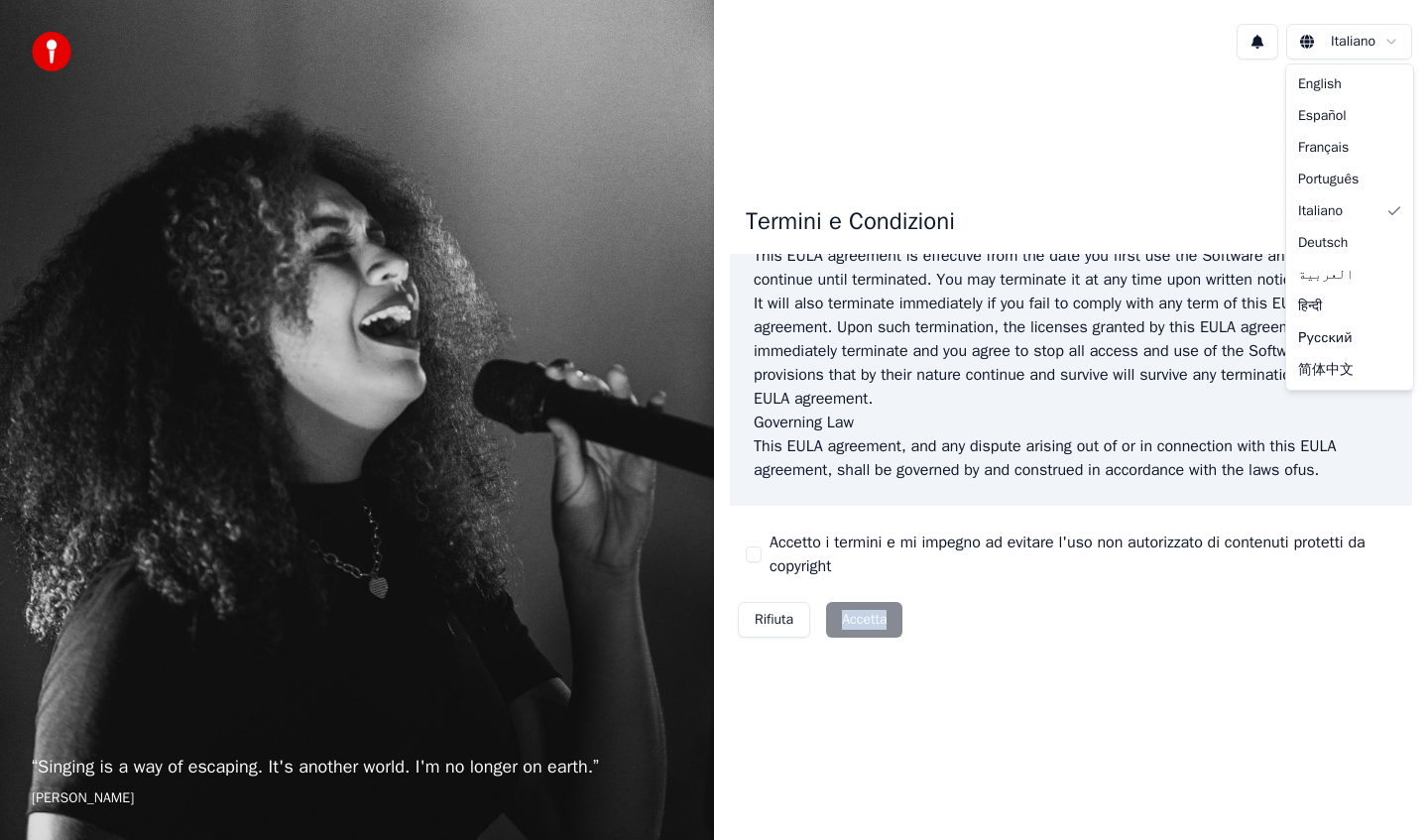 click on "“ Singing is a way of escaping. It's another world. I'm no longer on earth. ” [PERSON_NAME] Italiano Termini e Condizioni End-User License Agreement ([PERSON_NAME]) of   Youka This End-User License Agreement ("[PERSON_NAME]") is a legal agreement between you and  Youka This [PERSON_NAME] agreement governs your acquisition and use of our   Youka  software ("Software") directly from  Youka  or indirectly through a  Youka  authorized reseller or distributor (a "Reseller"). Please read this [PERSON_NAME] agreement carefully before completing the installation process and using the   Youka  software. It provides a license to use the  Youka  software and contains warranty information and liability disclaimers. If you register for a free trial of the   Youka  software, this [PERSON_NAME] agreement will also govern that trial. By clicking "accept" or installing and/or using the  Youka   software, you are confirming your acceptance of the Software and agreeing to become bound by the terms of this [PERSON_NAME] agreement.   [PERSON_NAME]   [PERSON_NAME] Template  for   [PERSON_NAME] . Youka" at bounding box center [714, 420] 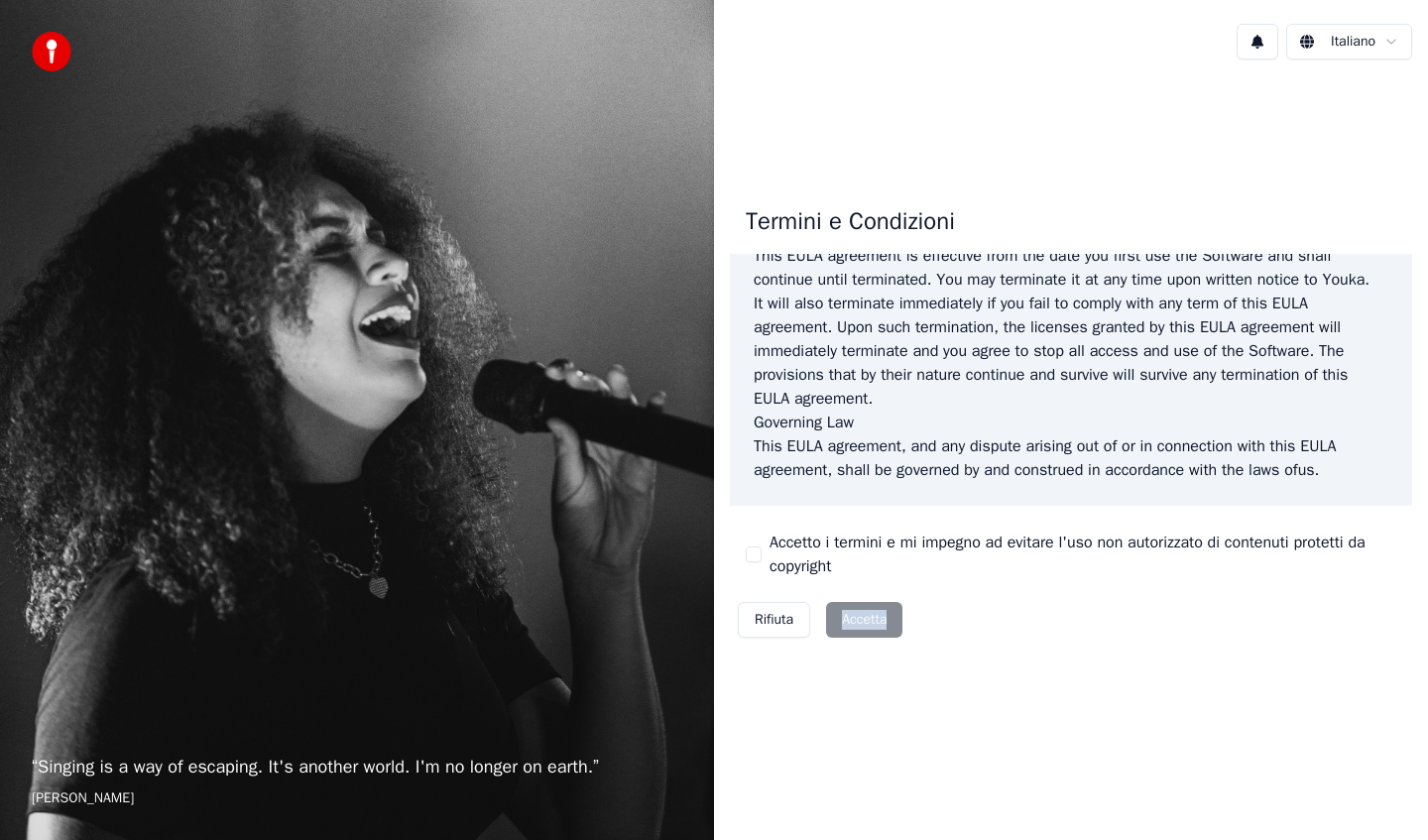 click on "Rifiuta Accetta" at bounding box center (820, 620) 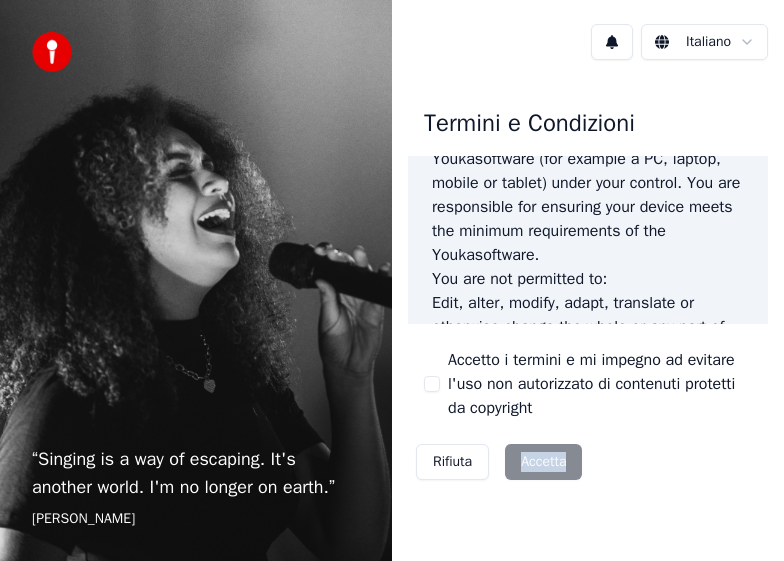click on "Rifiuta Accetta" at bounding box center [499, 462] 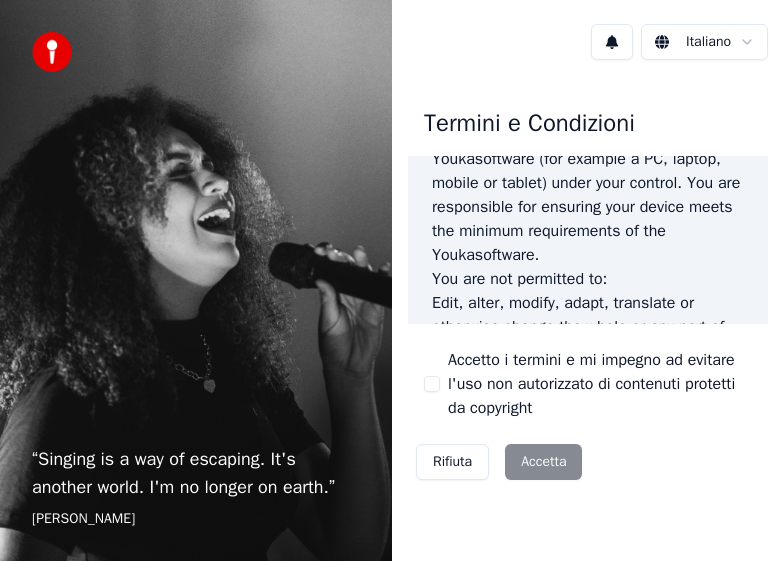 click on "Rifiuta Accetta" at bounding box center (499, 462) 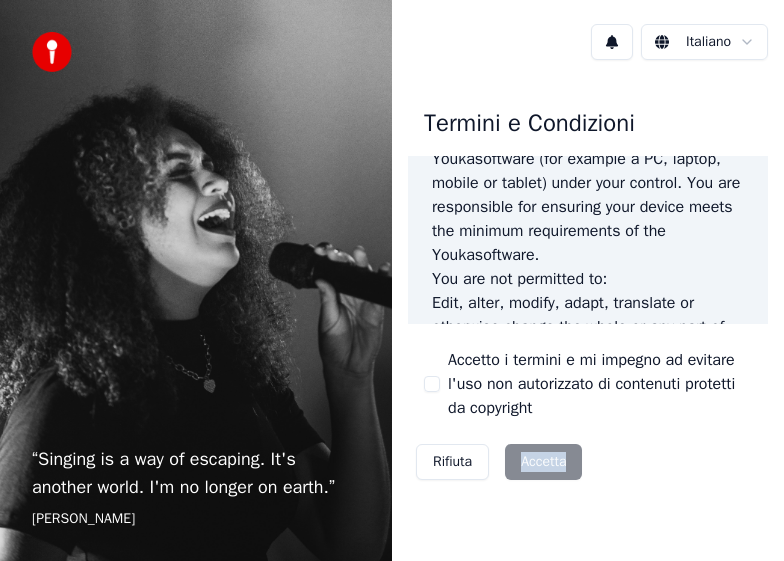 click on "Rifiuta Accetta" at bounding box center (499, 462) 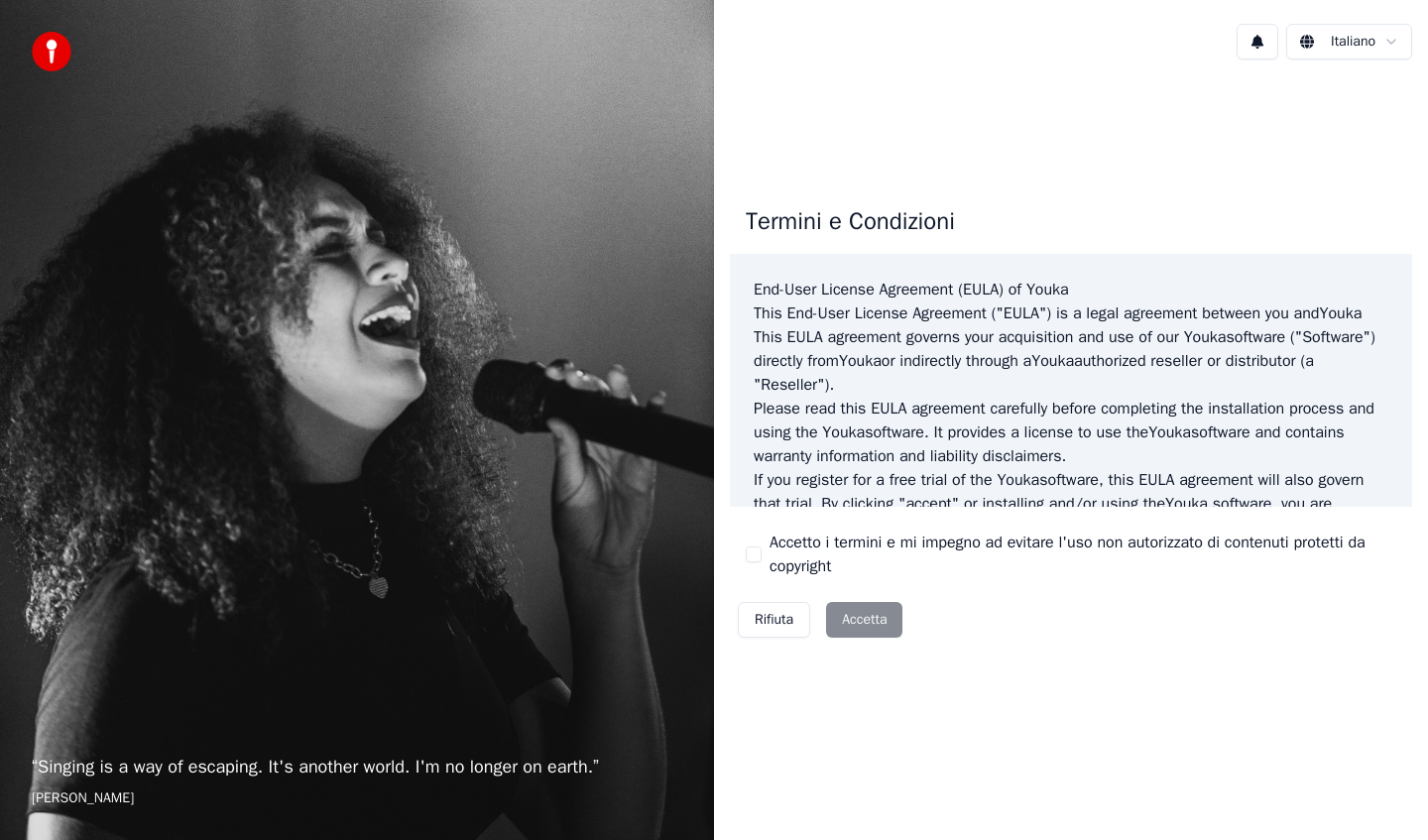 scroll, scrollTop: 0, scrollLeft: 0, axis: both 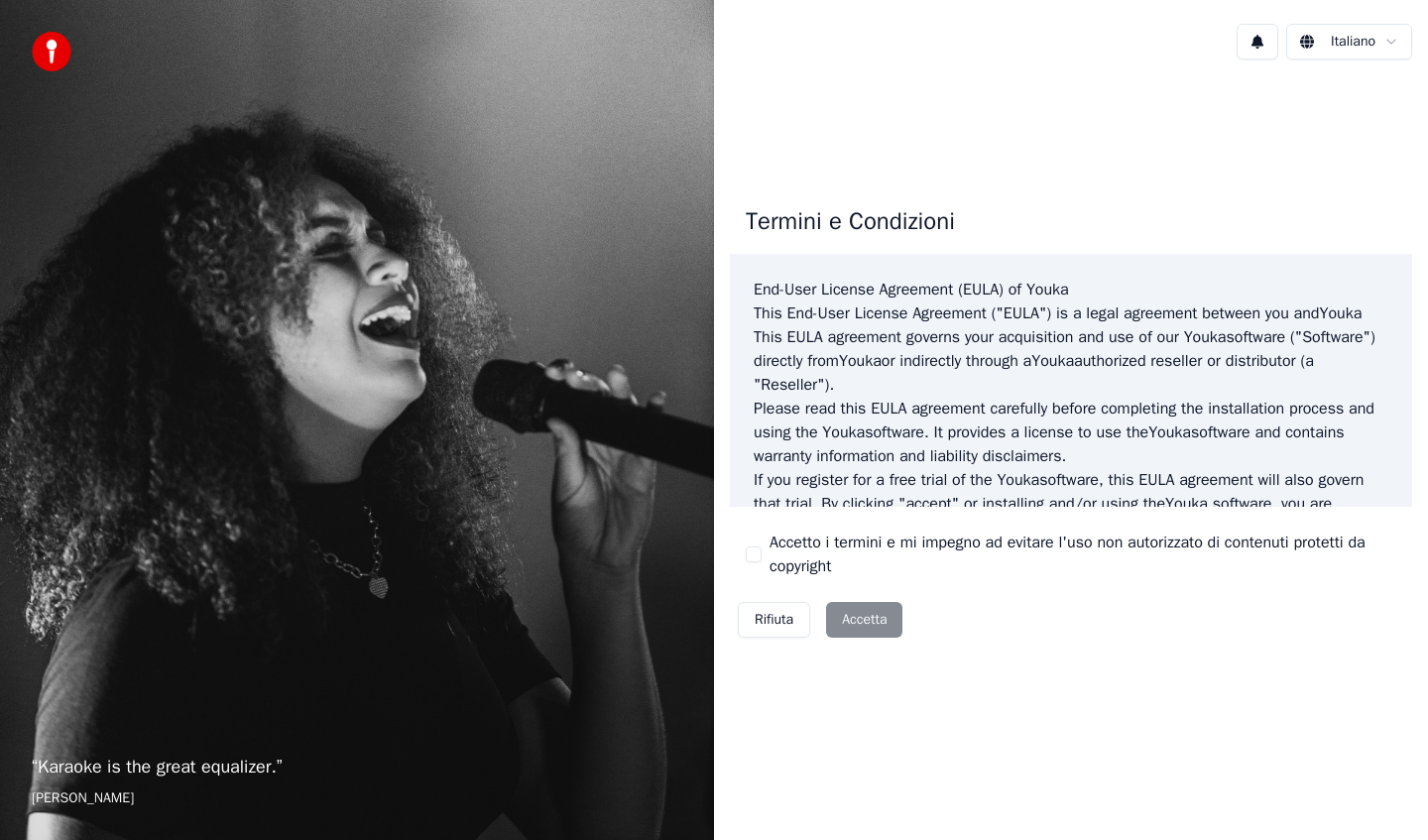 click on "“ Karaoke is the great equalizer. ”" at bounding box center [357, 767] 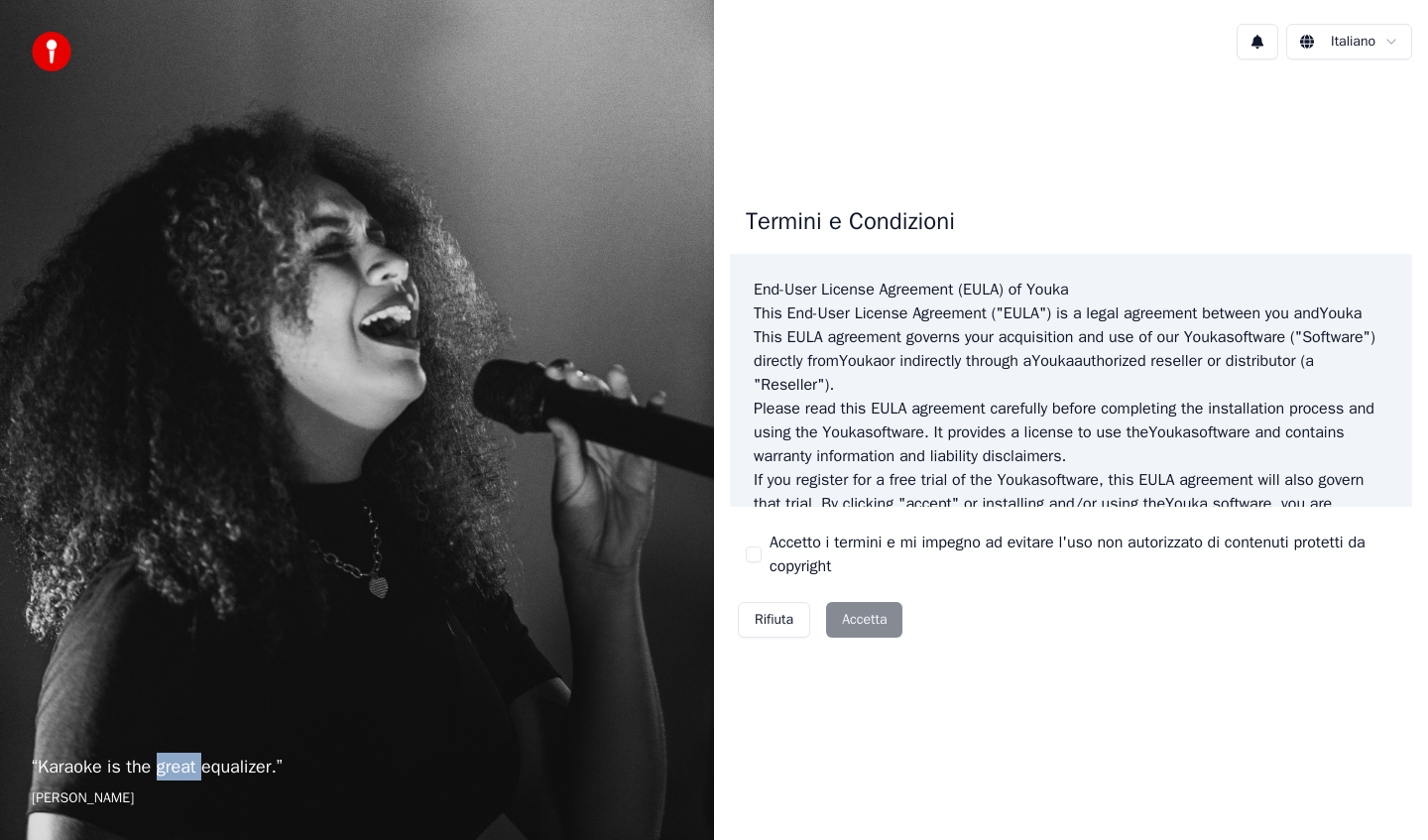 click on "“ Karaoke is the great equalizer. ”" at bounding box center [357, 767] 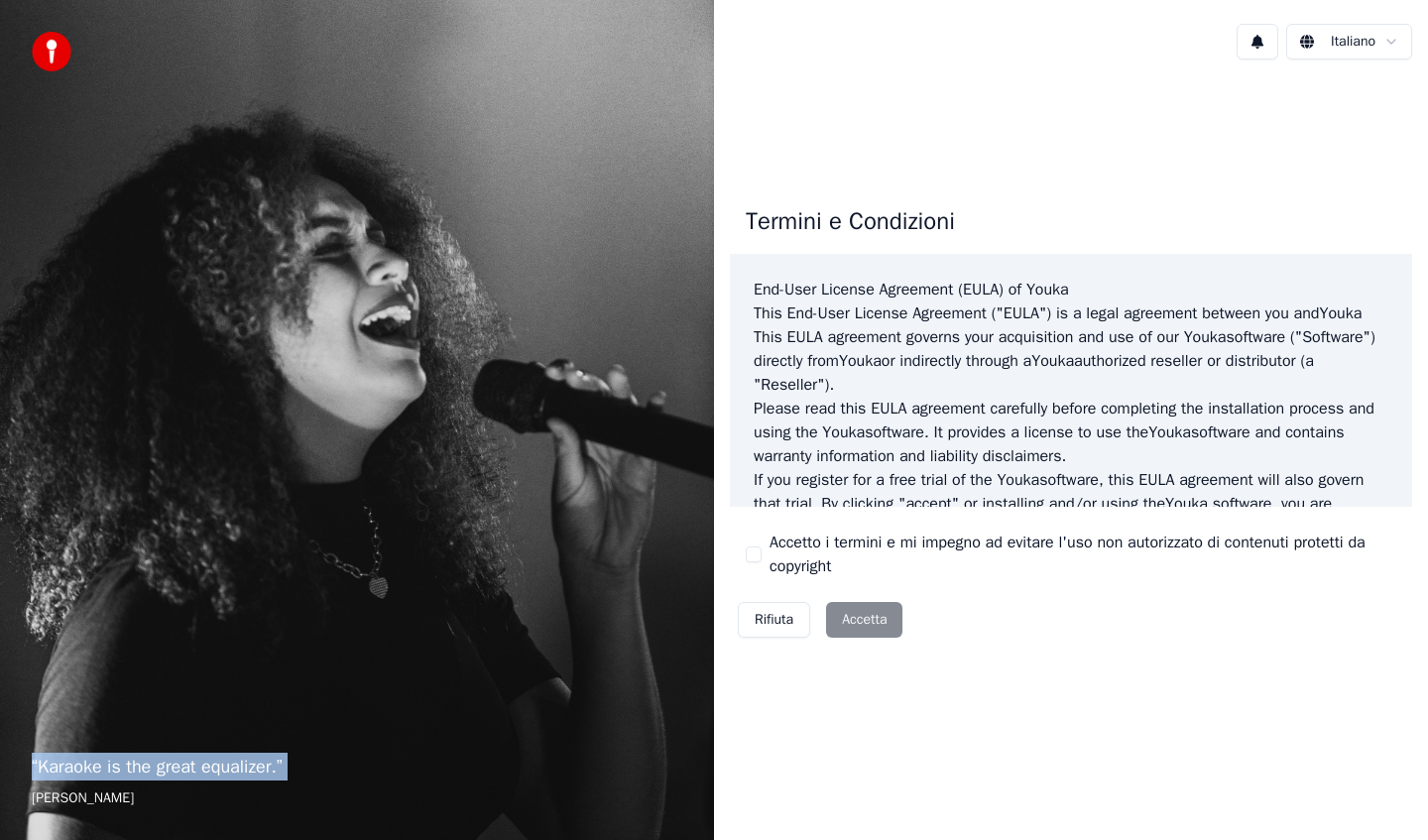click on "“ Karaoke is the great equalizer. ”" at bounding box center [357, 767] 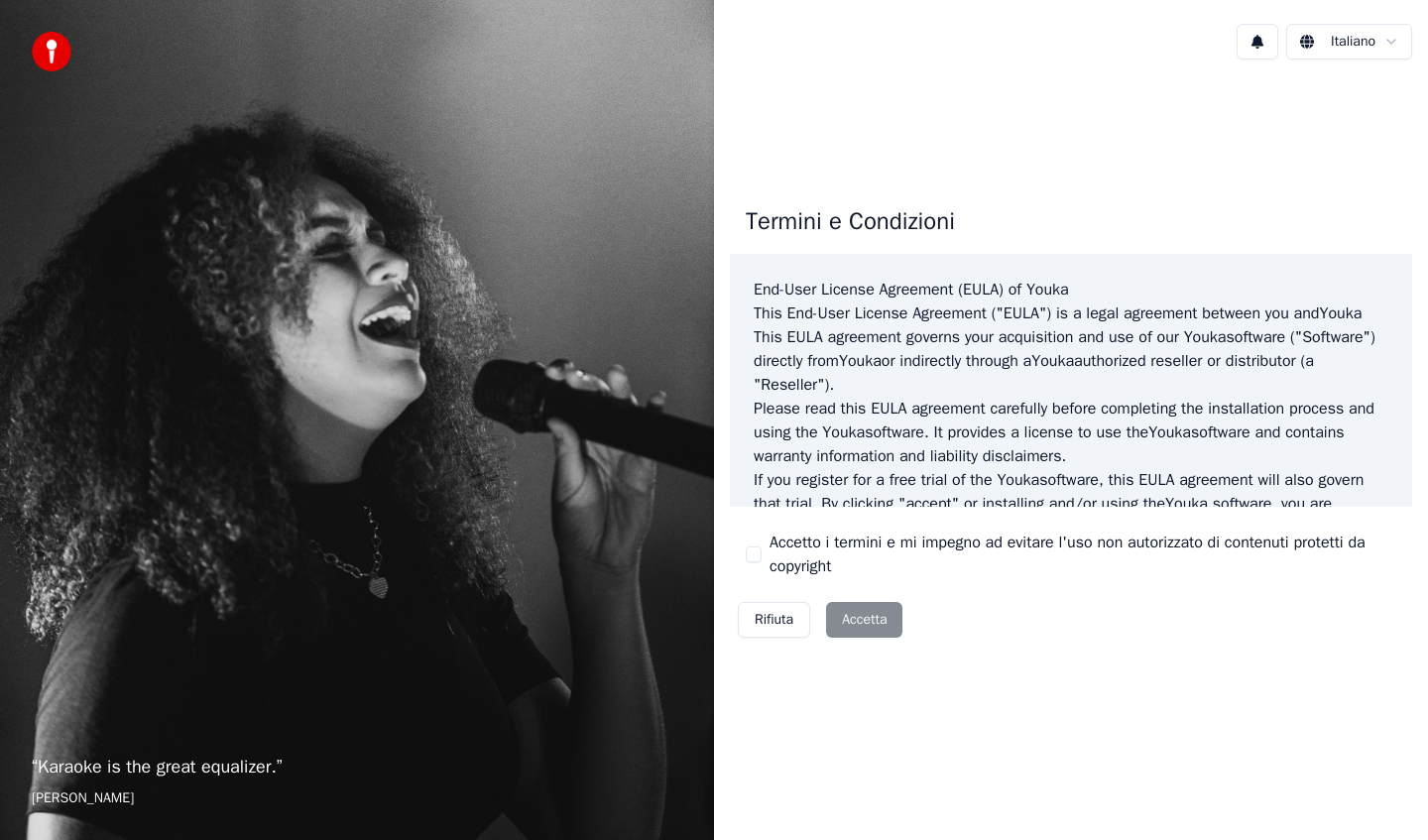 click on "[PERSON_NAME]" at bounding box center (357, 798) 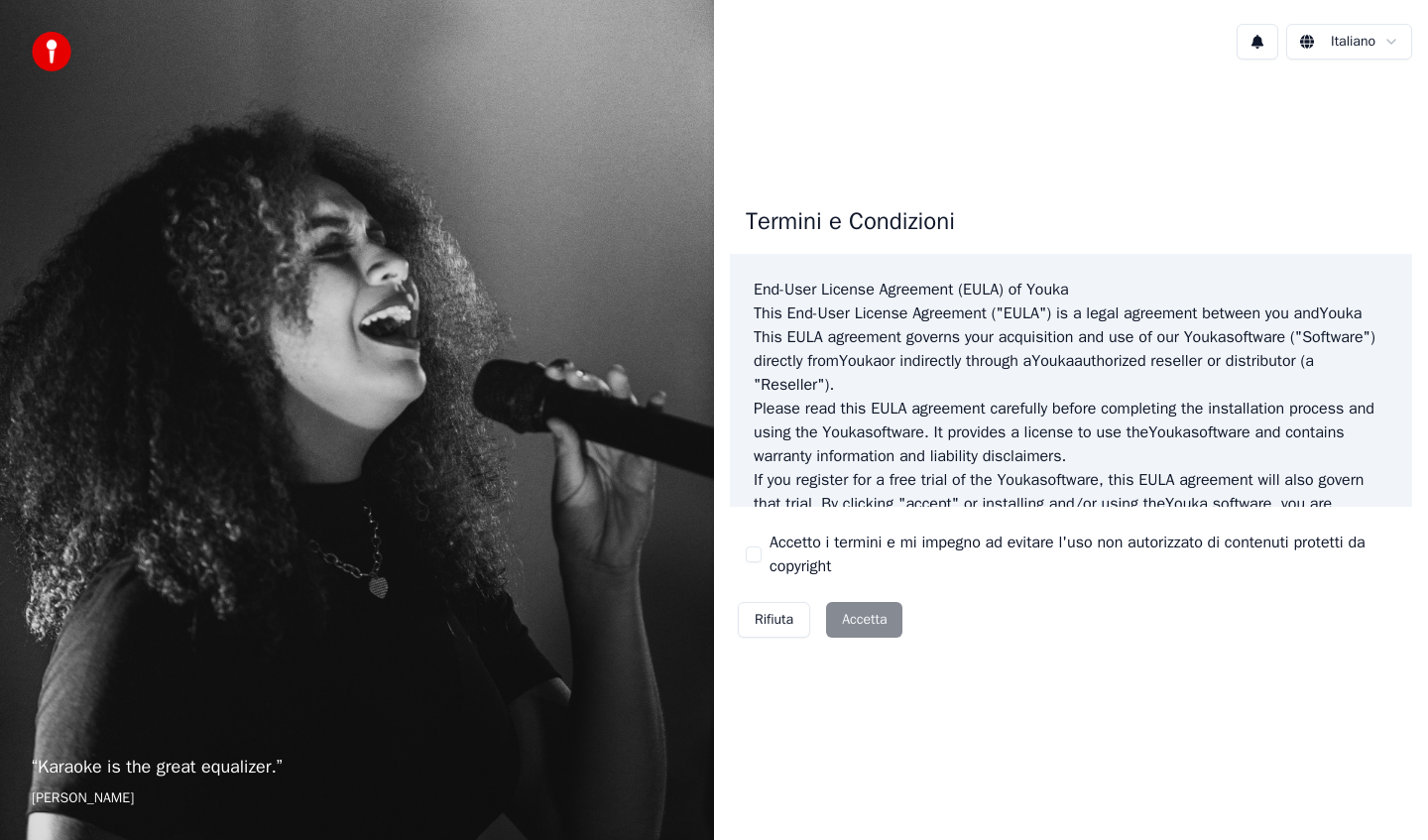 click on "Rifiuta Accetta" at bounding box center (820, 620) 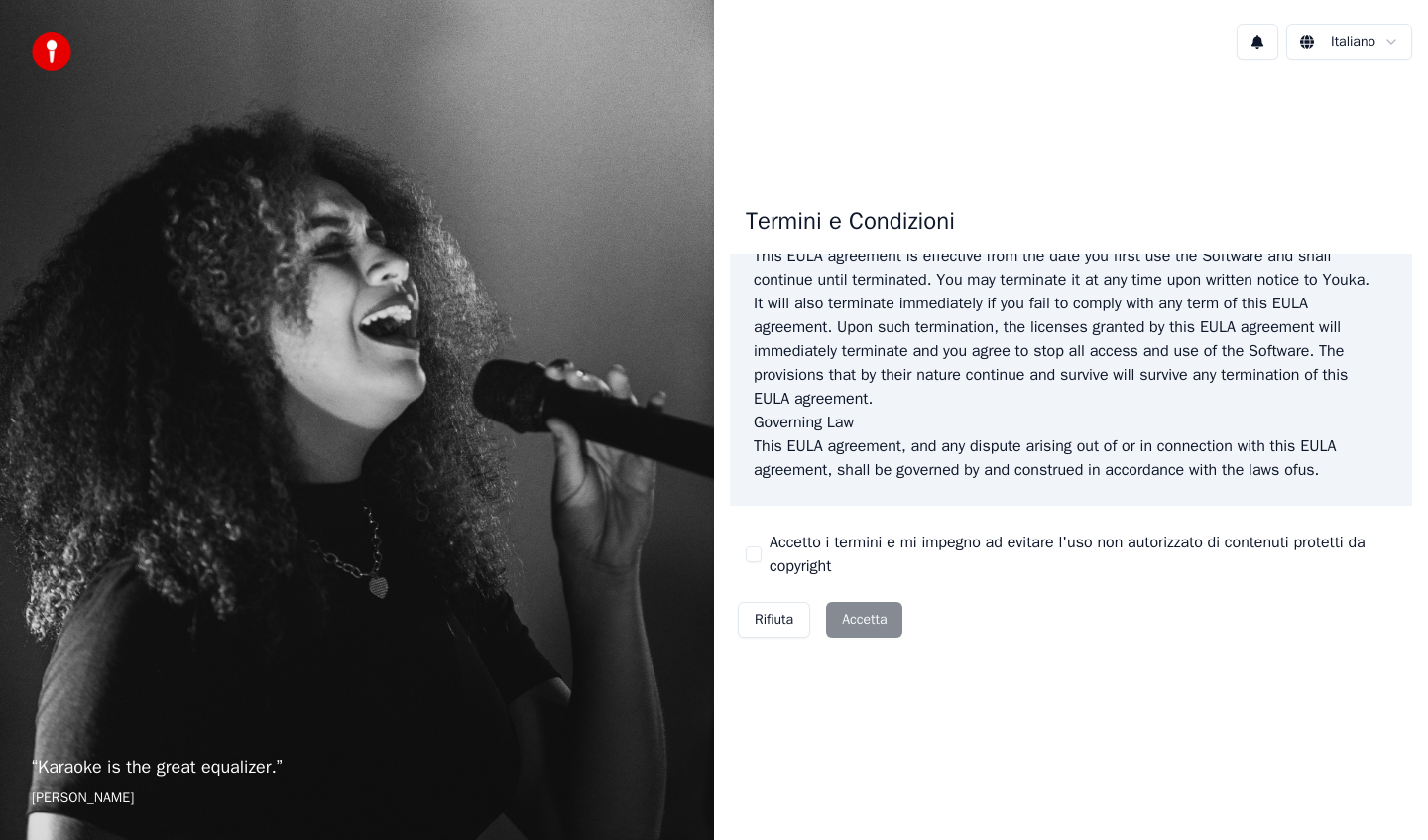 scroll, scrollTop: 1199, scrollLeft: 0, axis: vertical 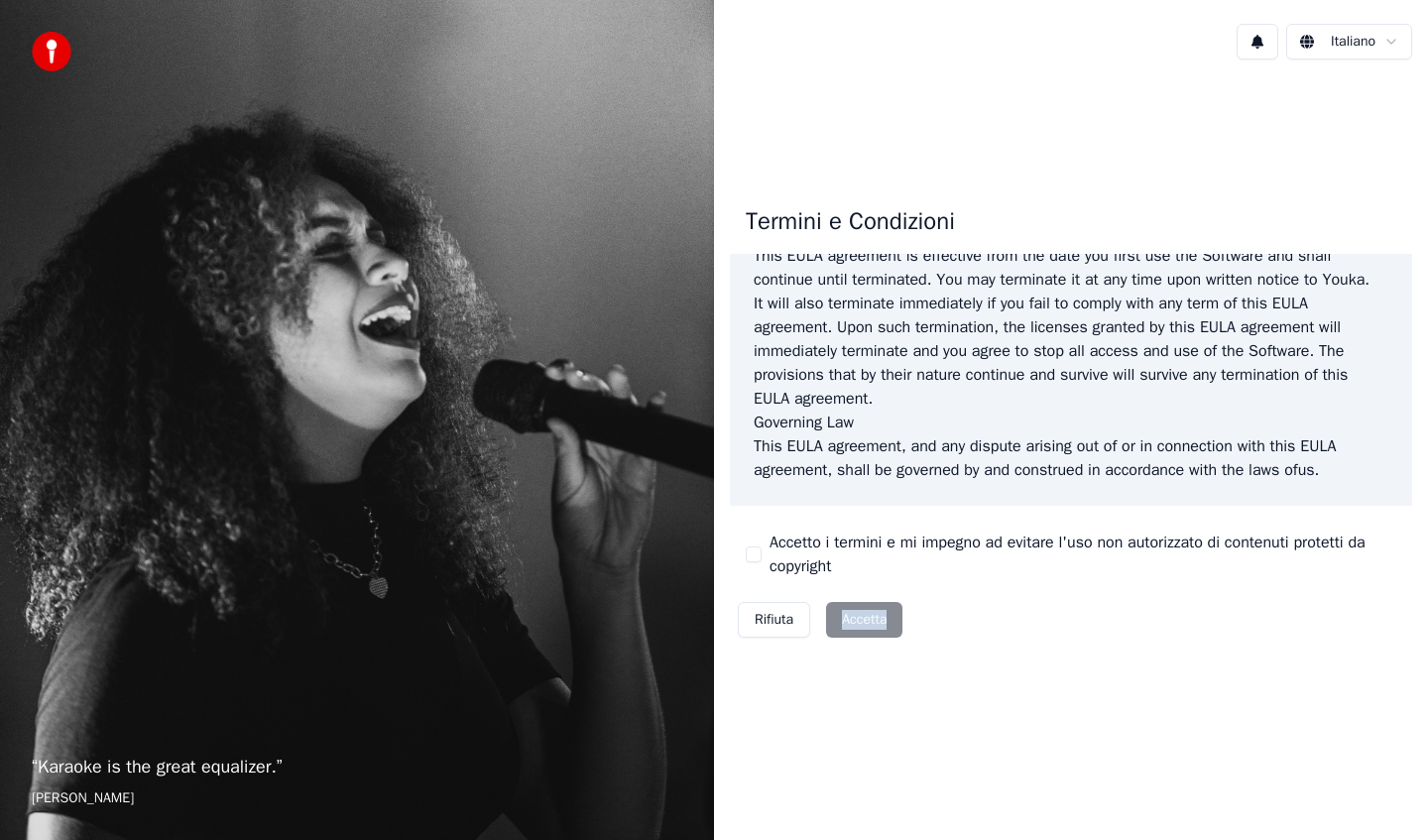 click on "Rifiuta Accetta" at bounding box center [820, 620] 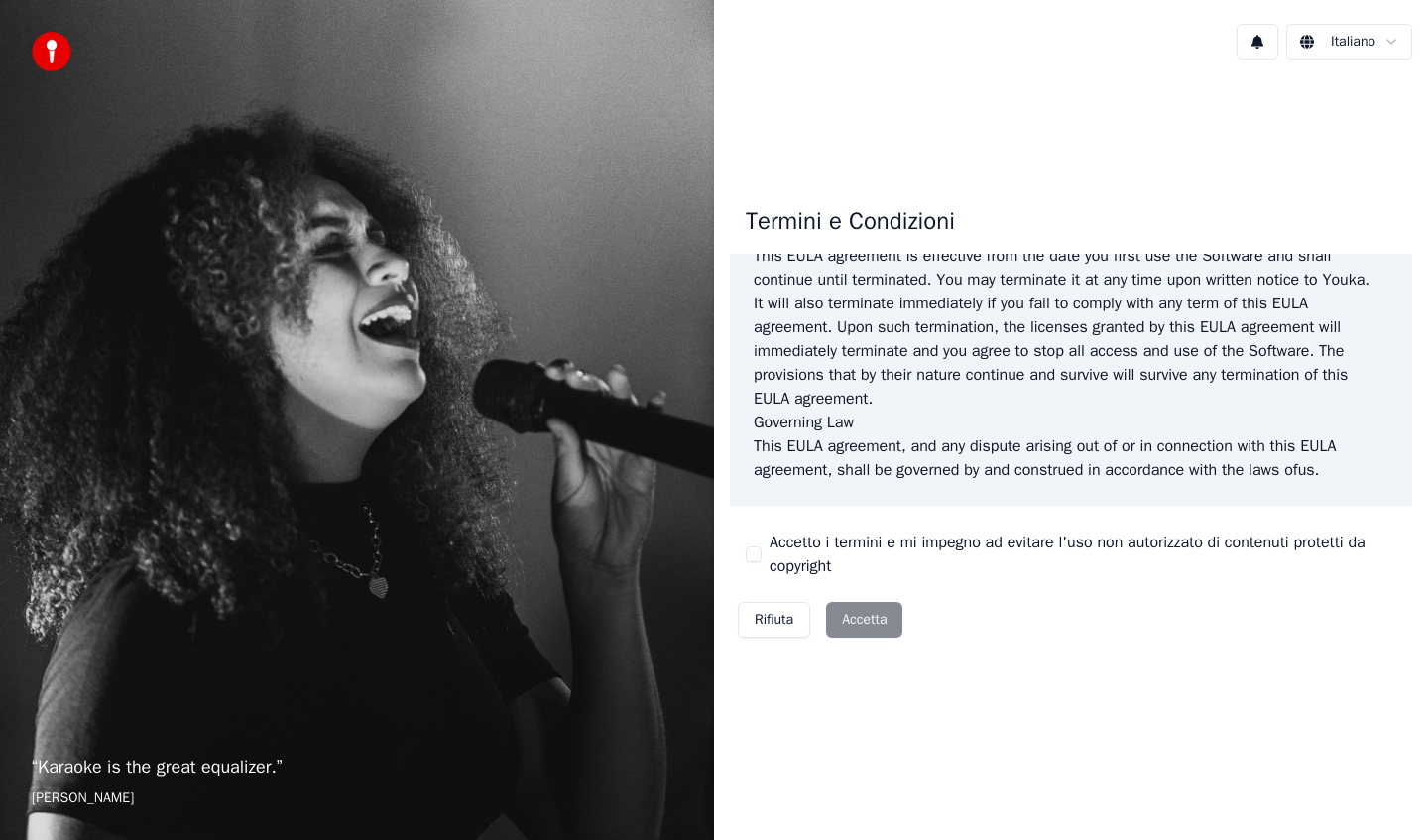 click on "Rifiuta" at bounding box center [774, 620] 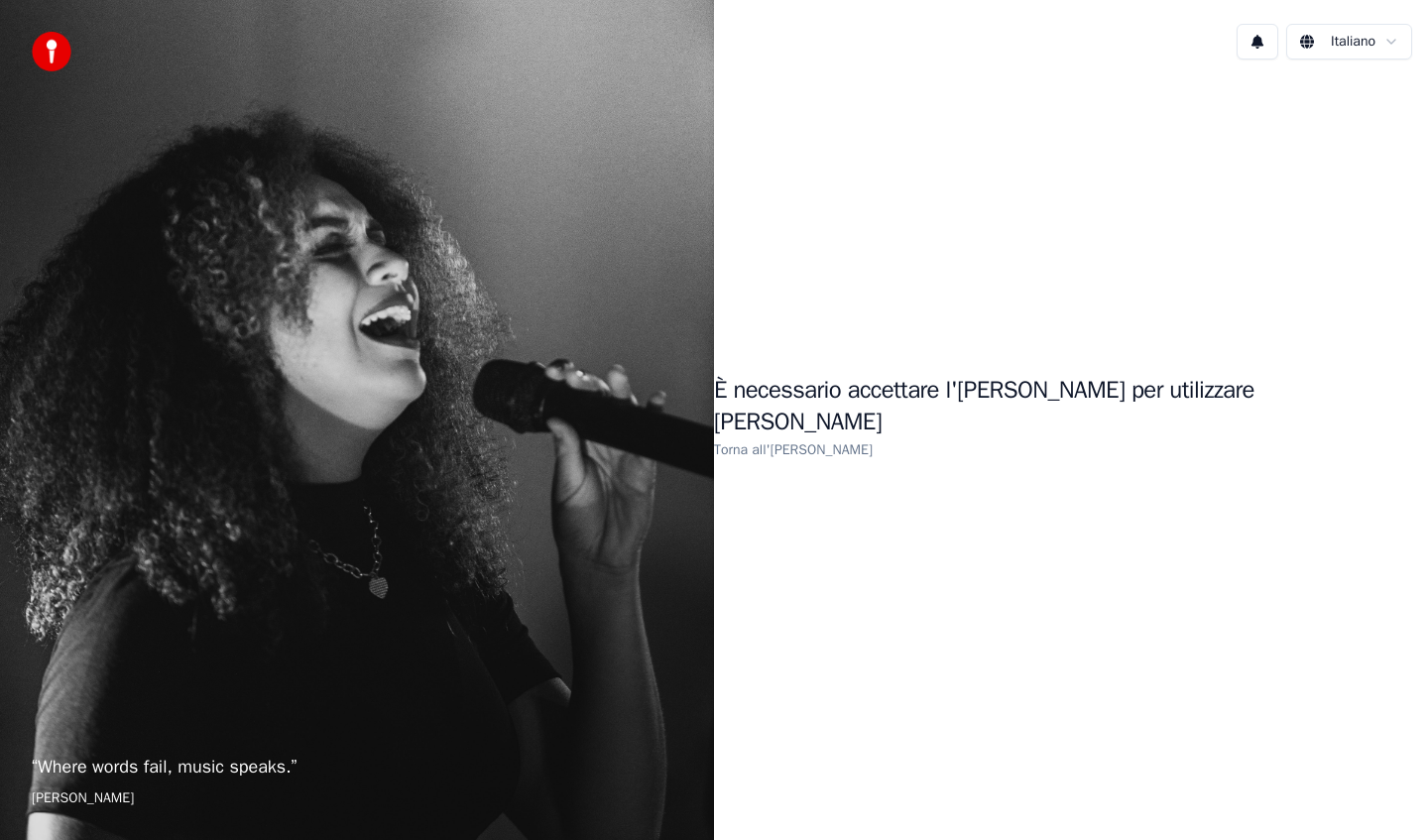click on "Torna all'[PERSON_NAME]" at bounding box center (793, 449) 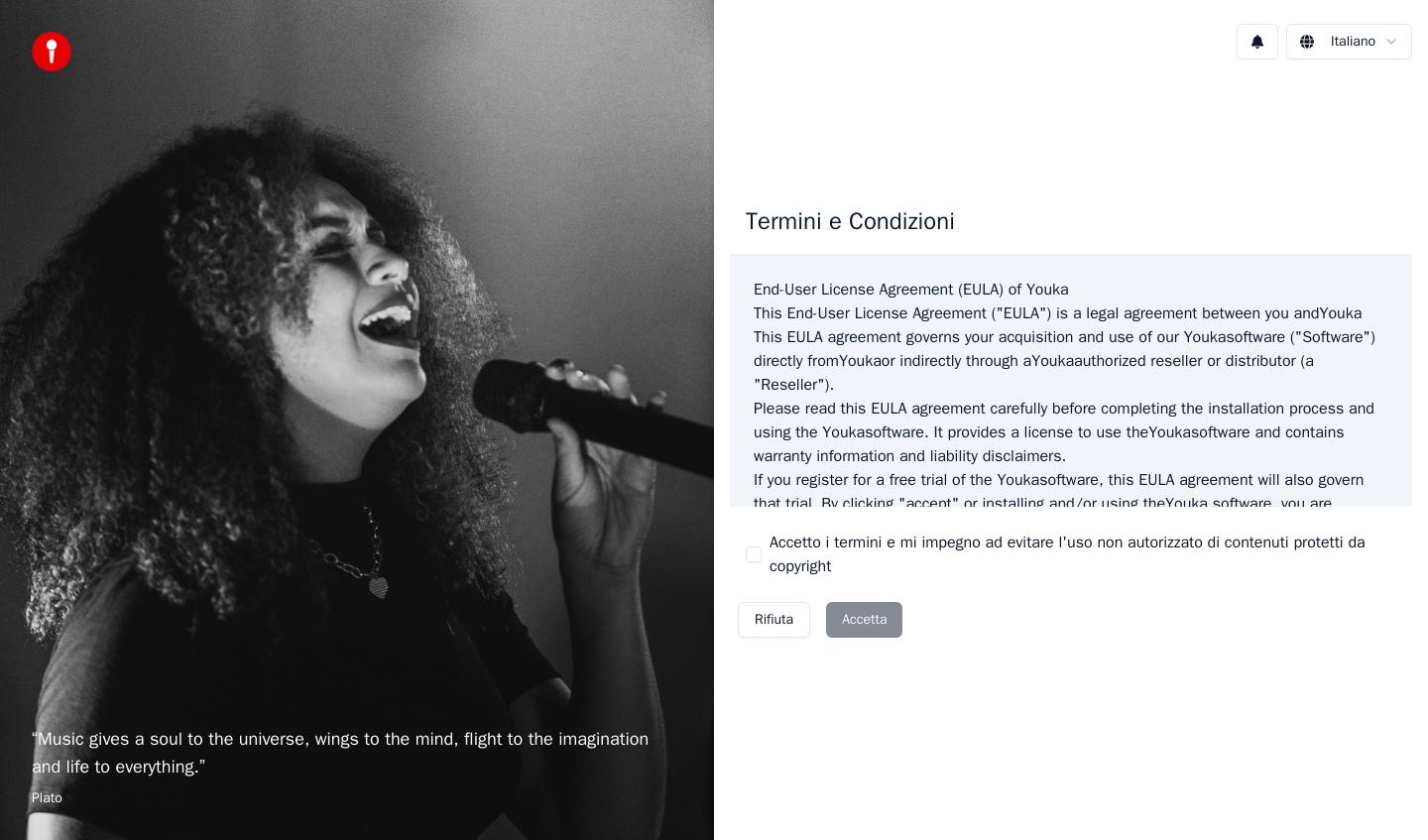 click on "Rifiuta Accetta" at bounding box center (820, 620) 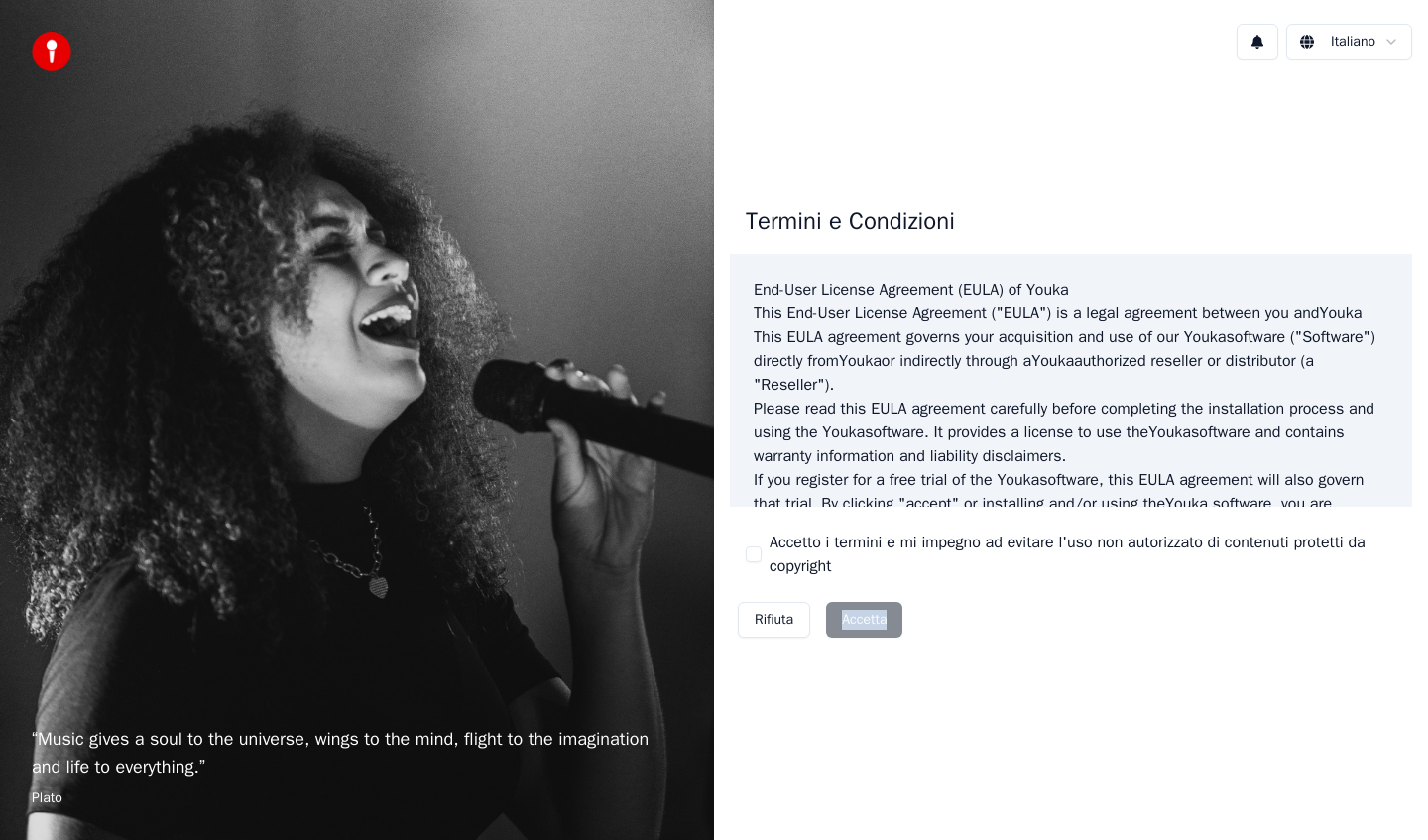 click on "Rifiuta Accetta" at bounding box center [820, 620] 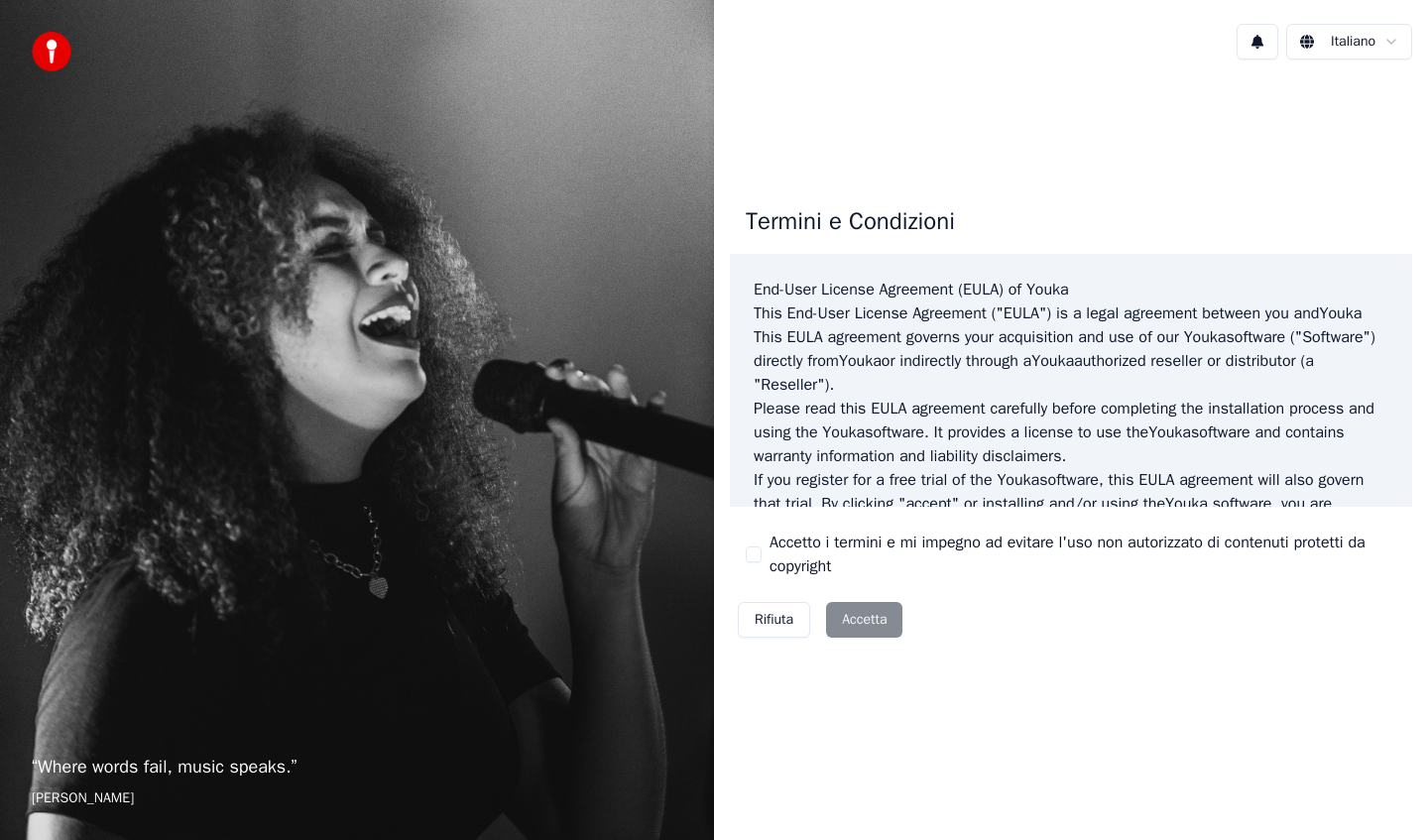 scroll, scrollTop: 0, scrollLeft: 0, axis: both 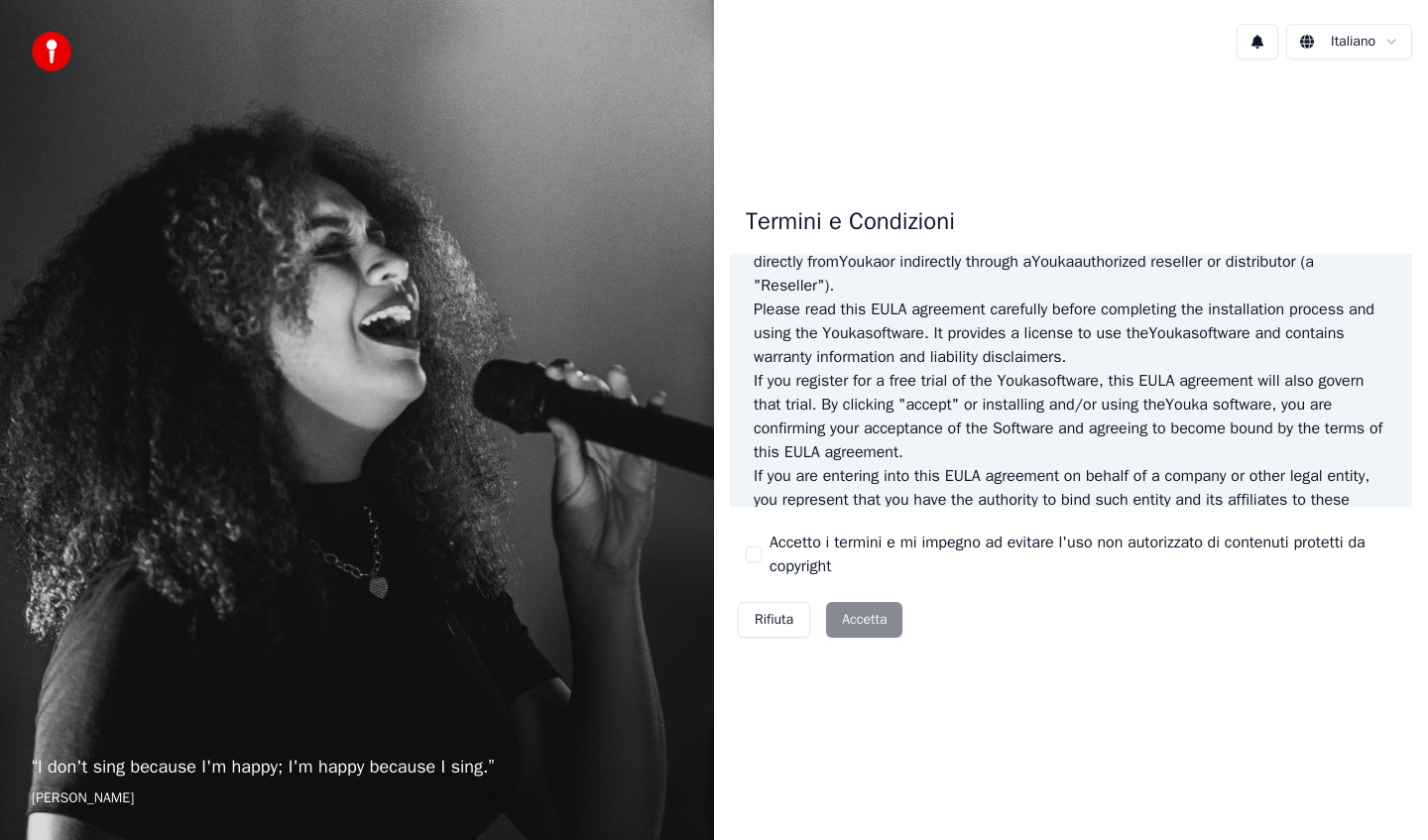 click on "This [PERSON_NAME] agreement governs your acquisition and use of our   Youka  software ("Software") directly from  Youka  or indirectly through a  Youka  authorized reseller or distributor (a "Reseller")." at bounding box center [1071, 262] 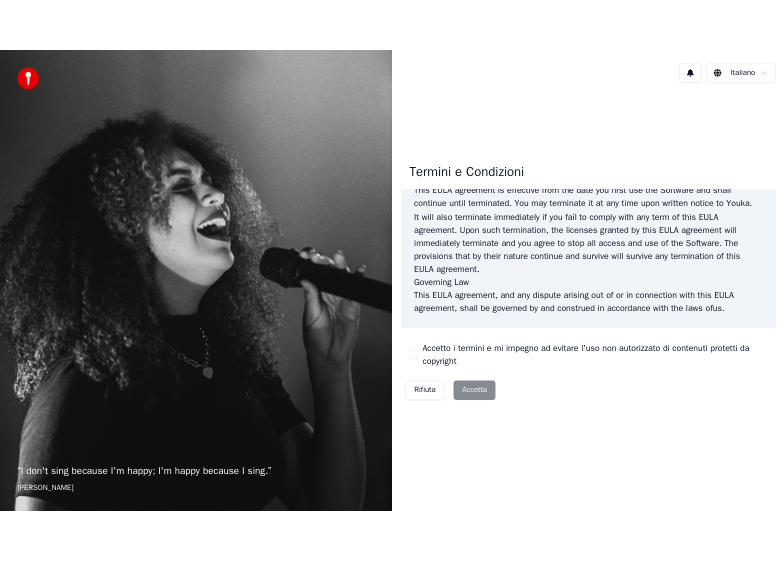 scroll, scrollTop: 1209, scrollLeft: 0, axis: vertical 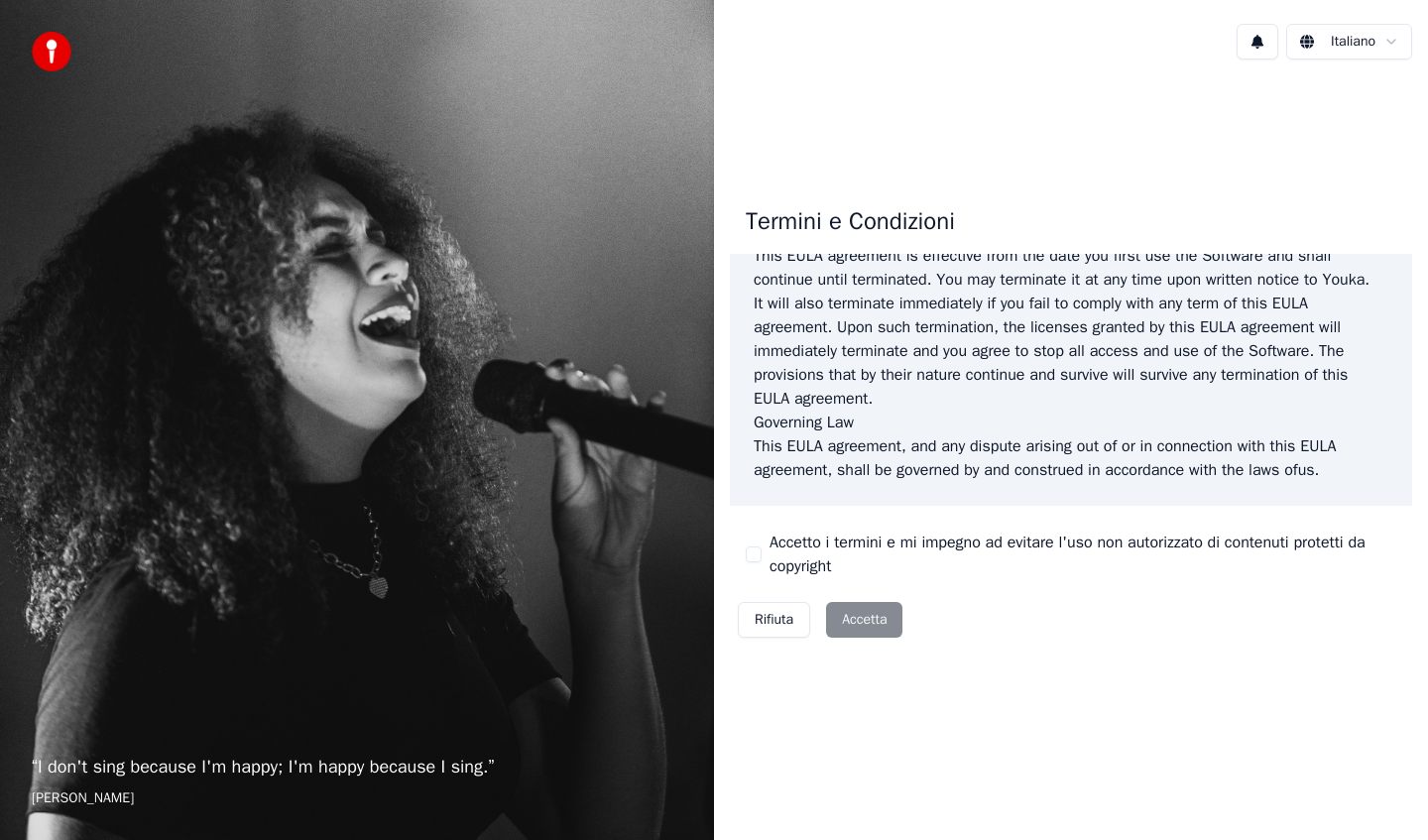 click on "Rifiuta Accetta" at bounding box center [820, 620] 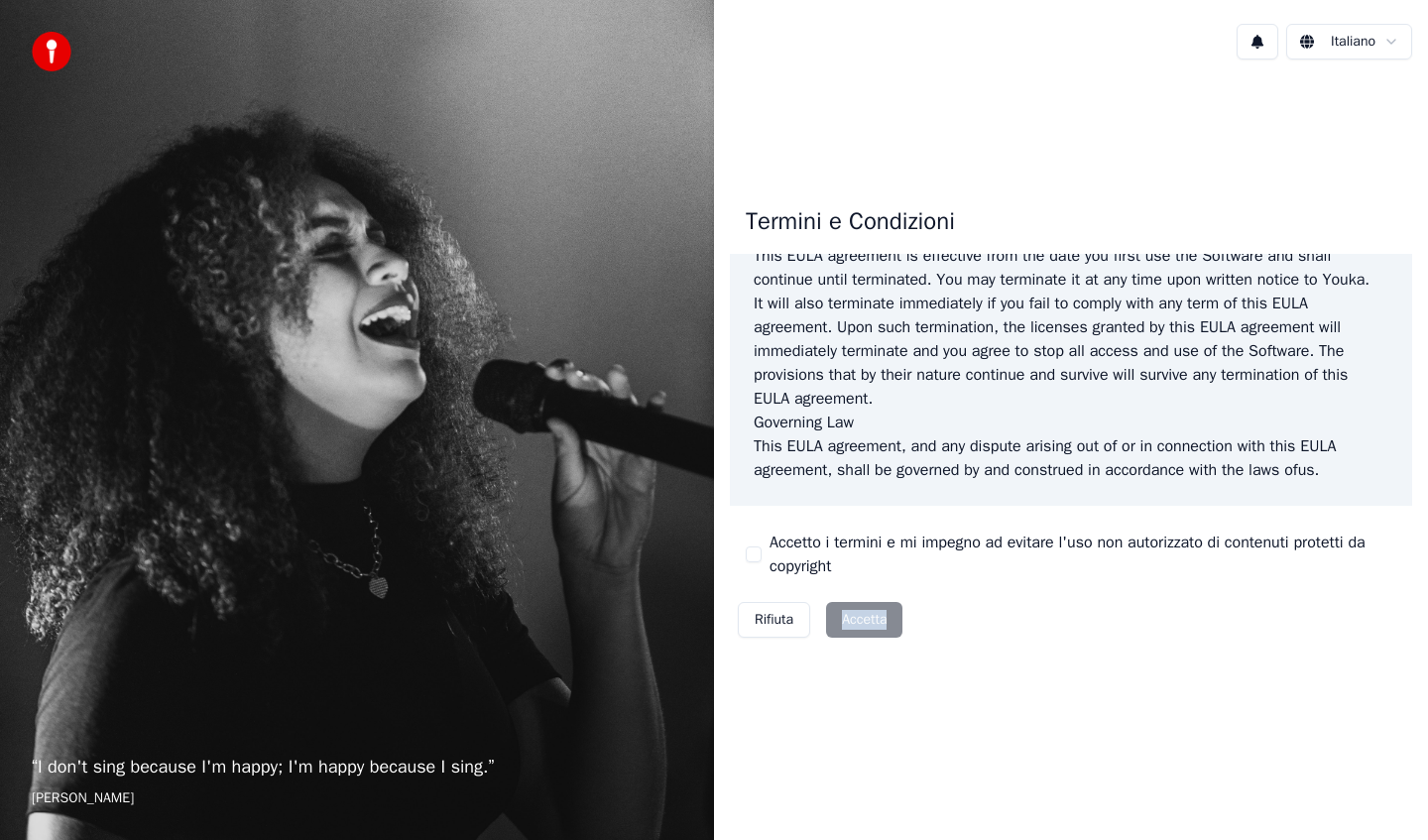 click on "Rifiuta Accetta" at bounding box center [820, 620] 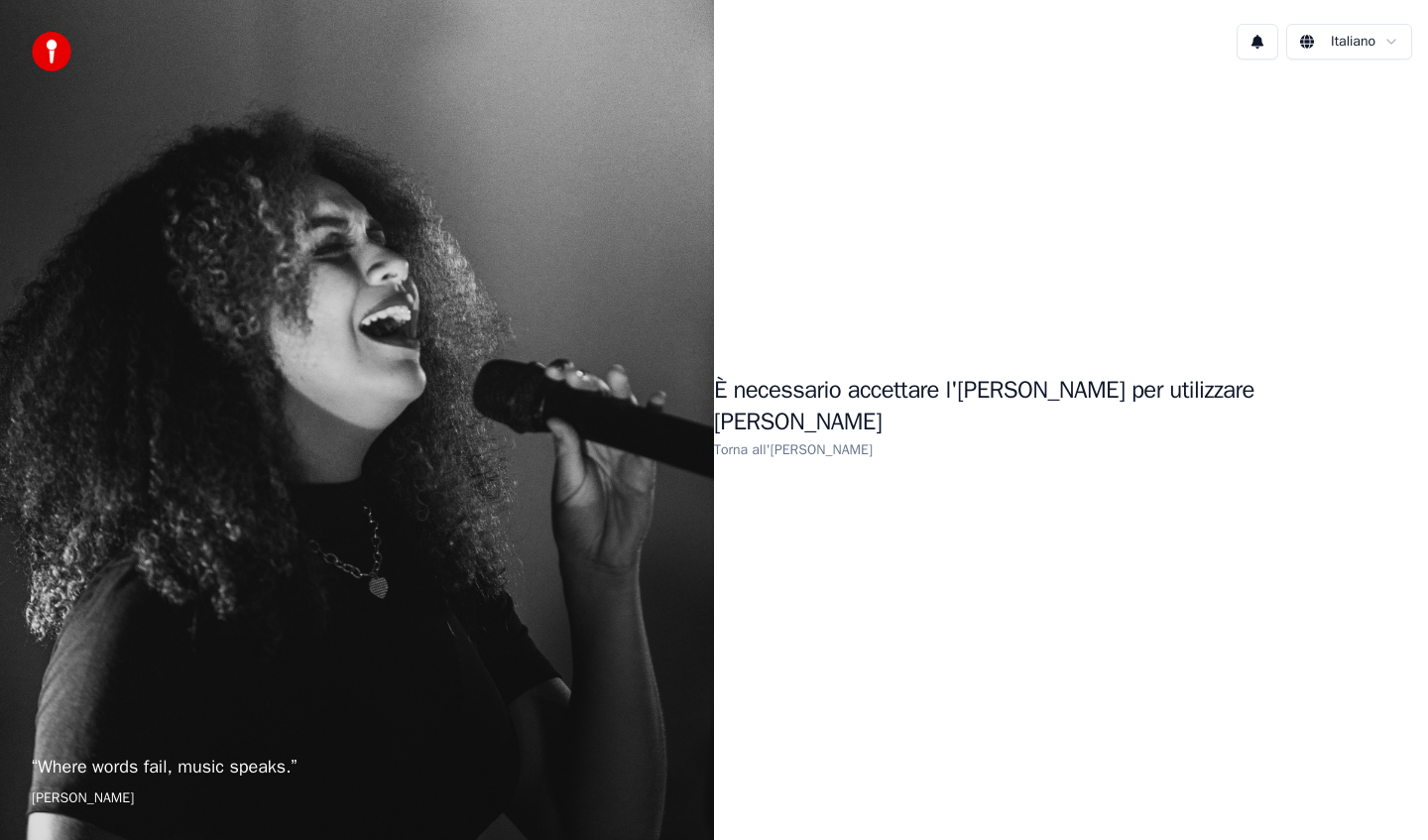 click on "Torna all'[PERSON_NAME]" at bounding box center [793, 449] 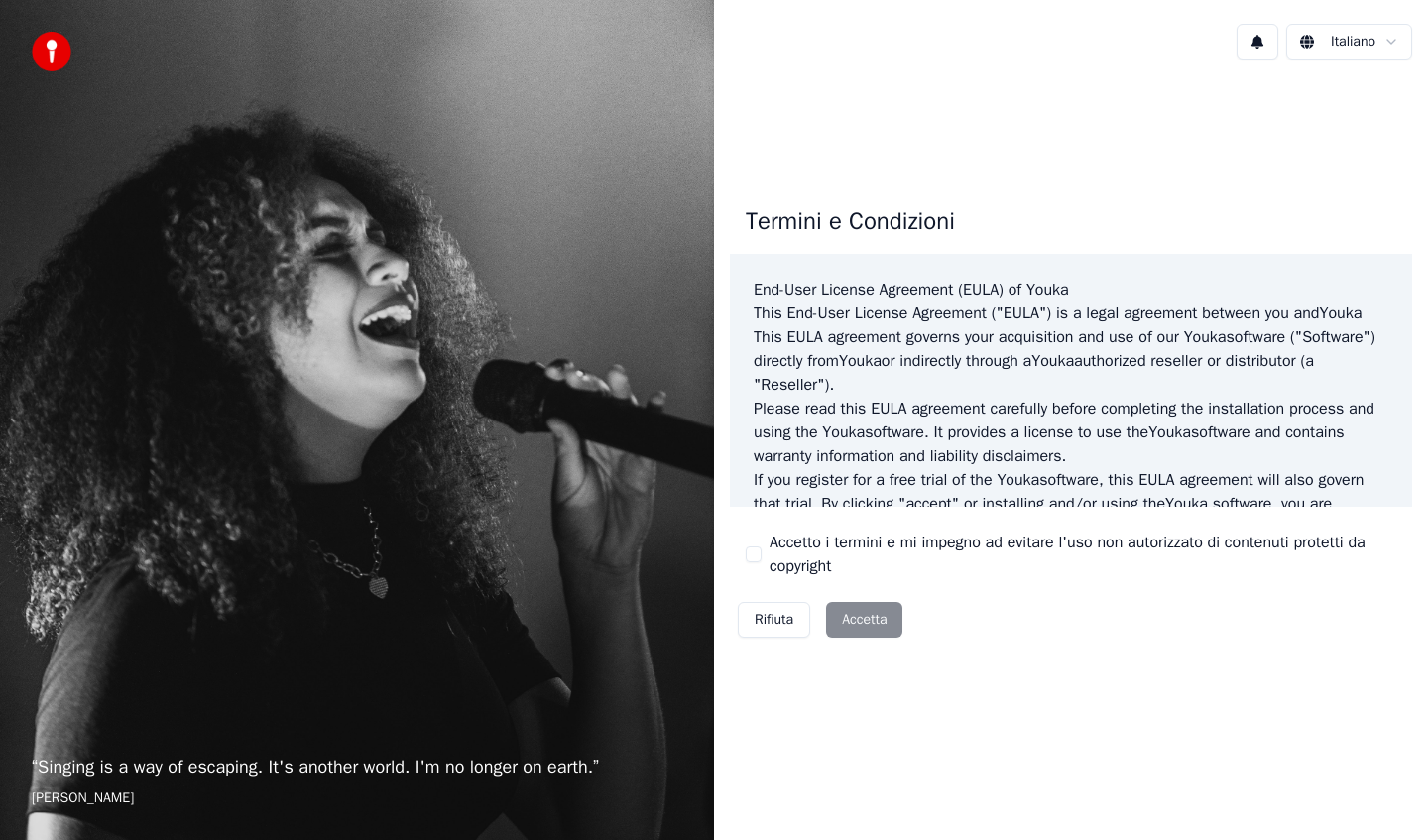 click on "Rifiuta Accetta" at bounding box center [820, 620] 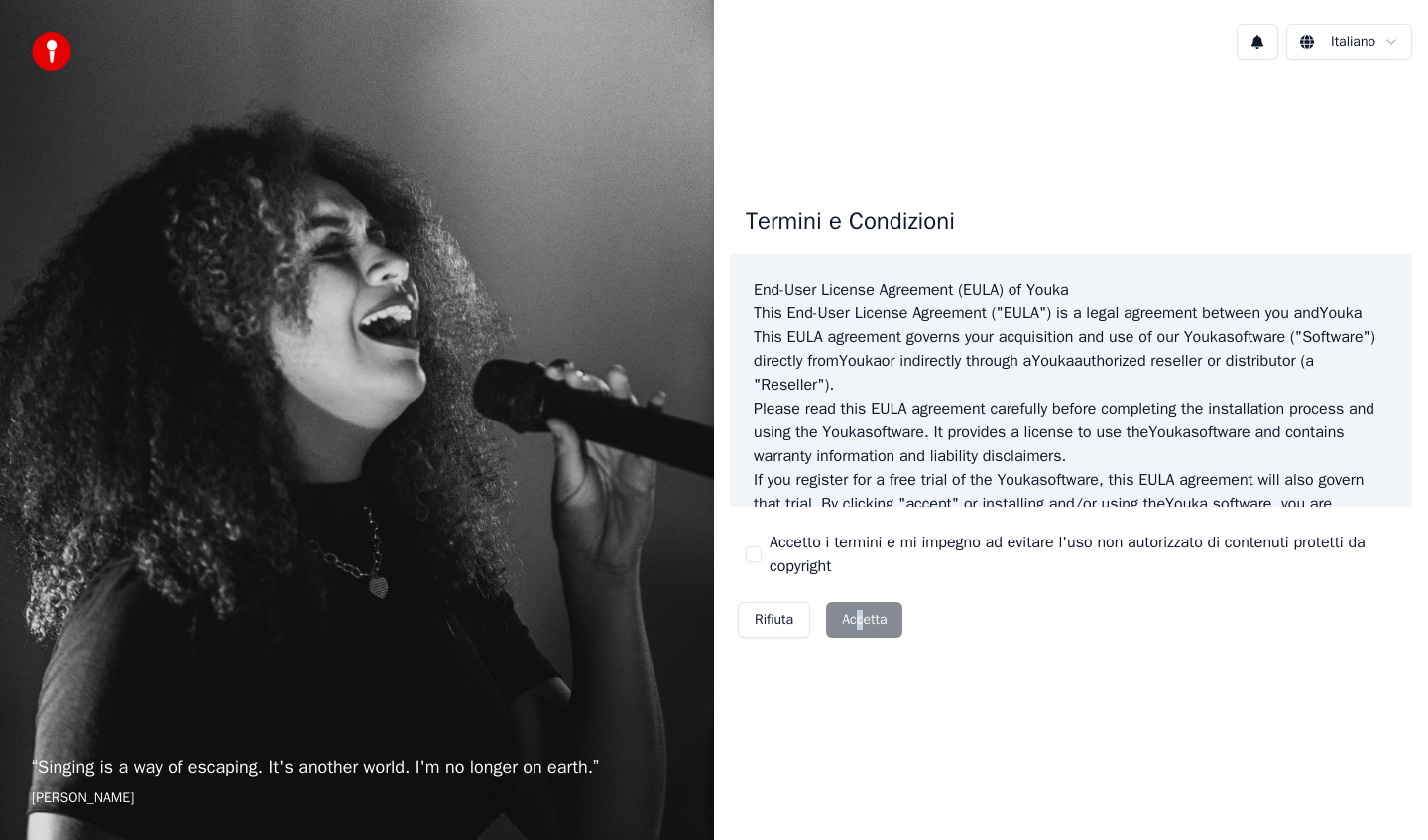 click on "Rifiuta Accetta" at bounding box center (820, 620) 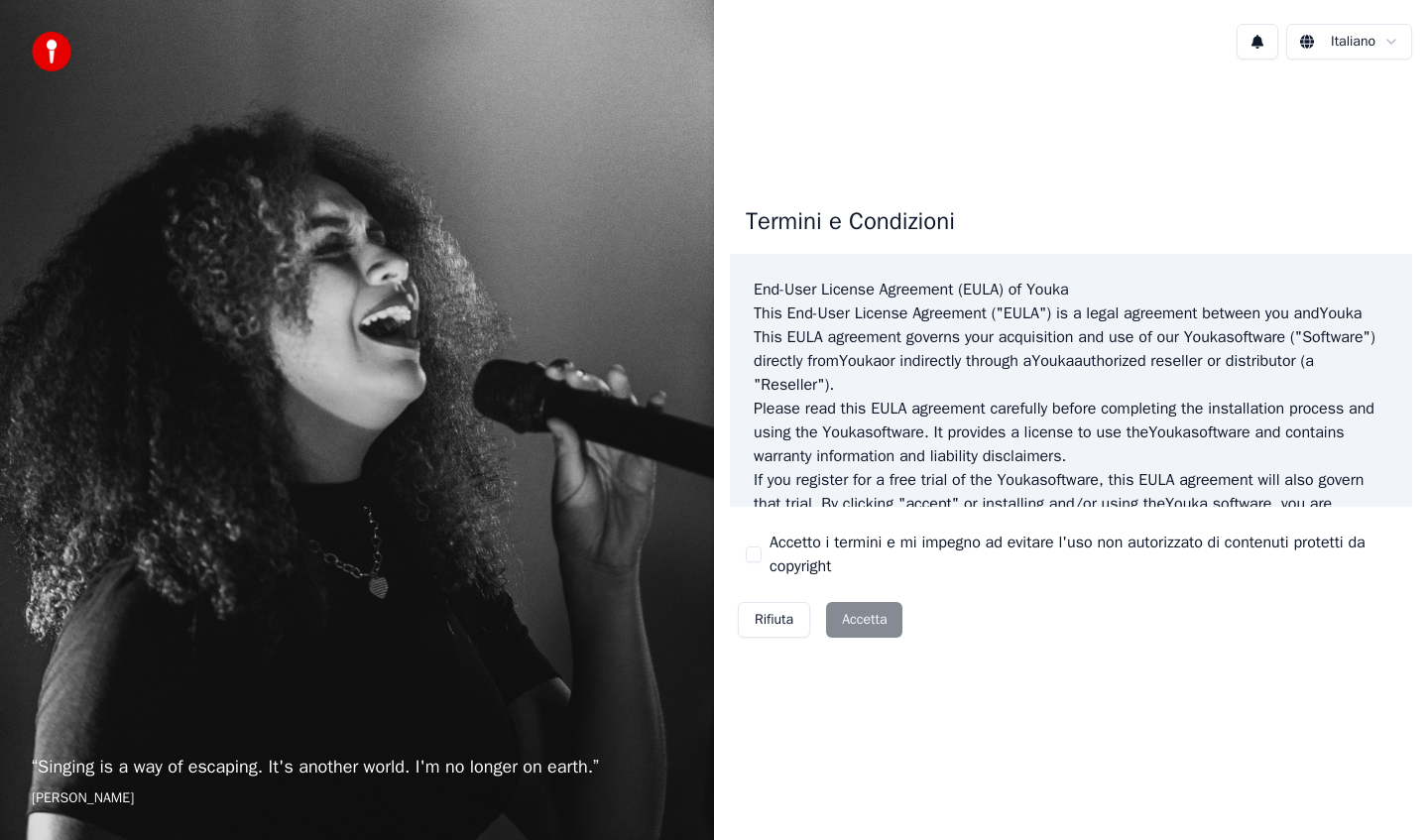 click on "Rifiuta Accetta" at bounding box center [820, 620] 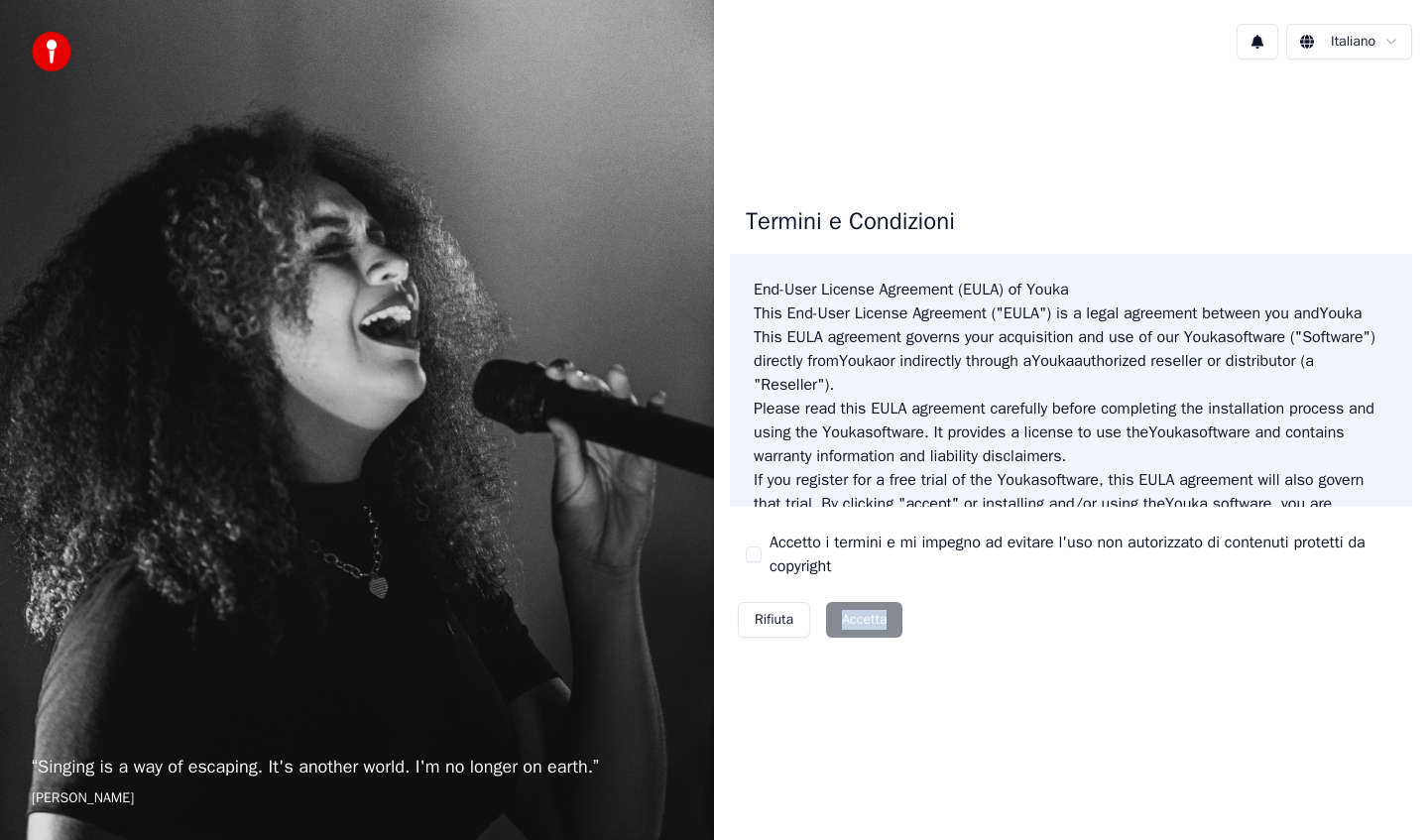 click on "Rifiuta Accetta" at bounding box center [820, 620] 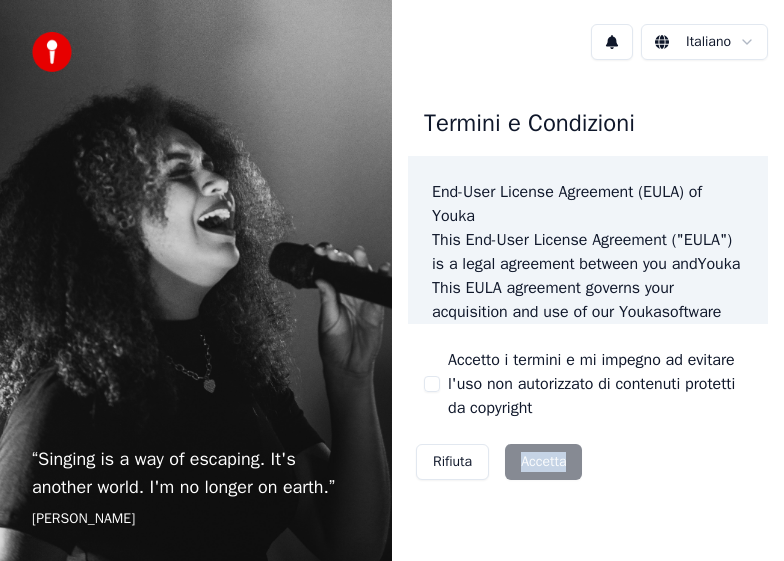 click on "Rifiuta Accetta" at bounding box center (499, 462) 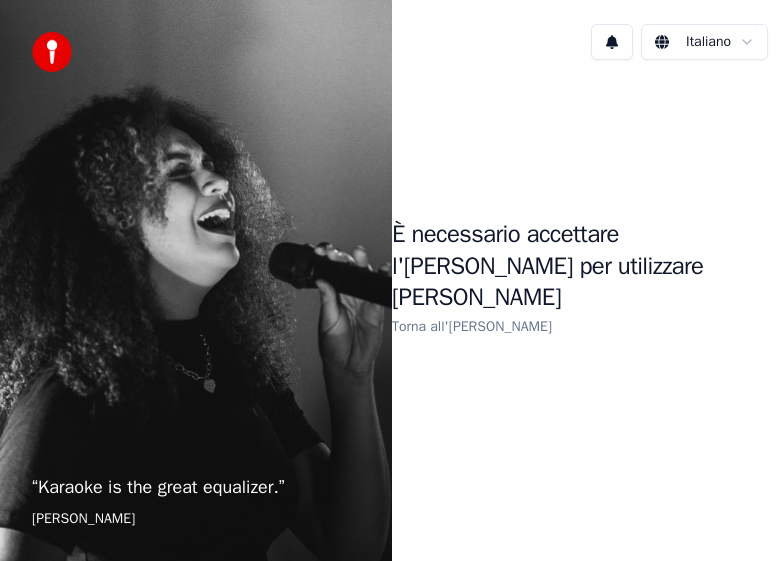 click on "Torna all'[PERSON_NAME]" at bounding box center (472, 326) 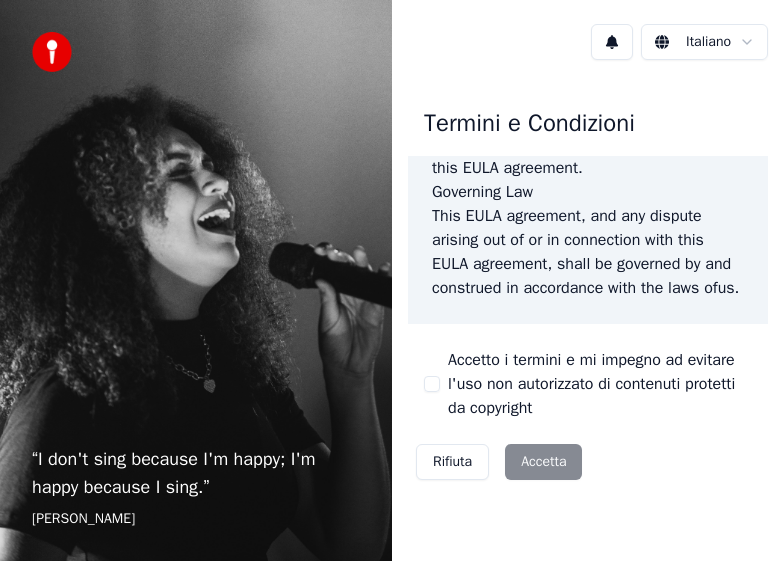 scroll, scrollTop: 2568, scrollLeft: 0, axis: vertical 